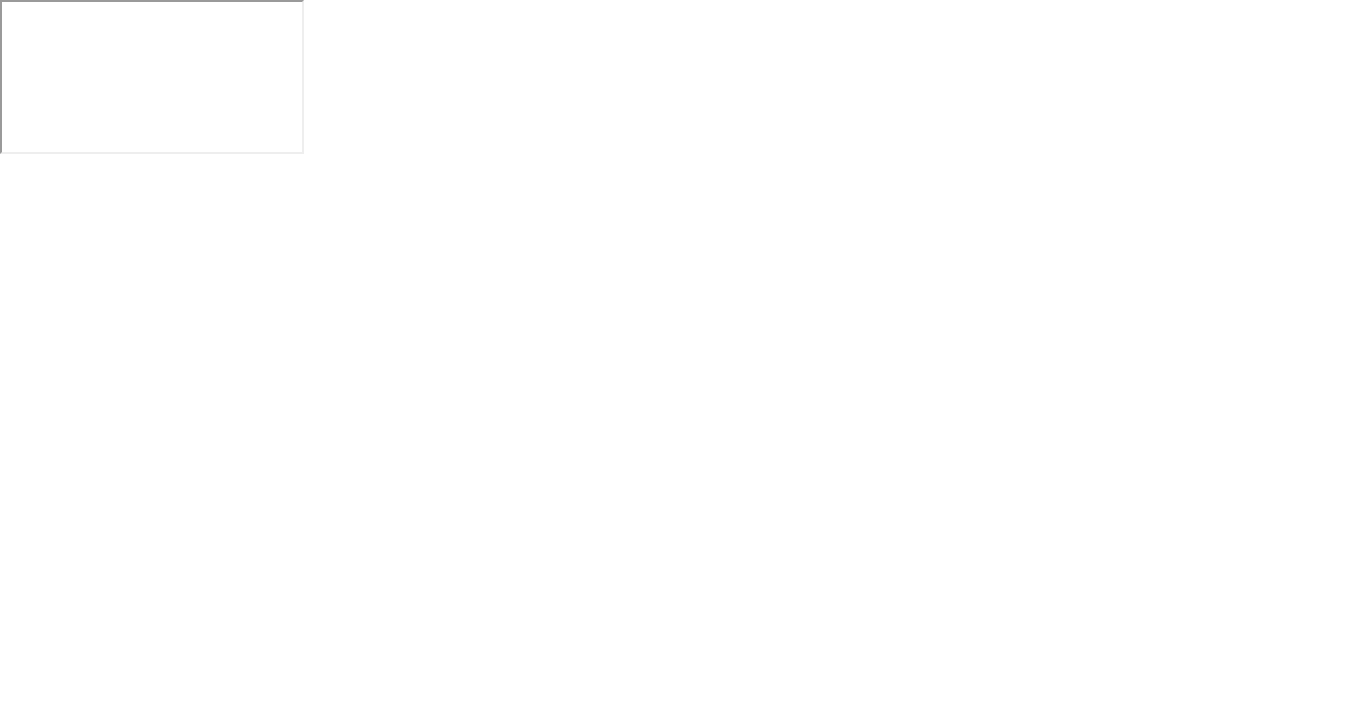 scroll, scrollTop: 0, scrollLeft: 0, axis: both 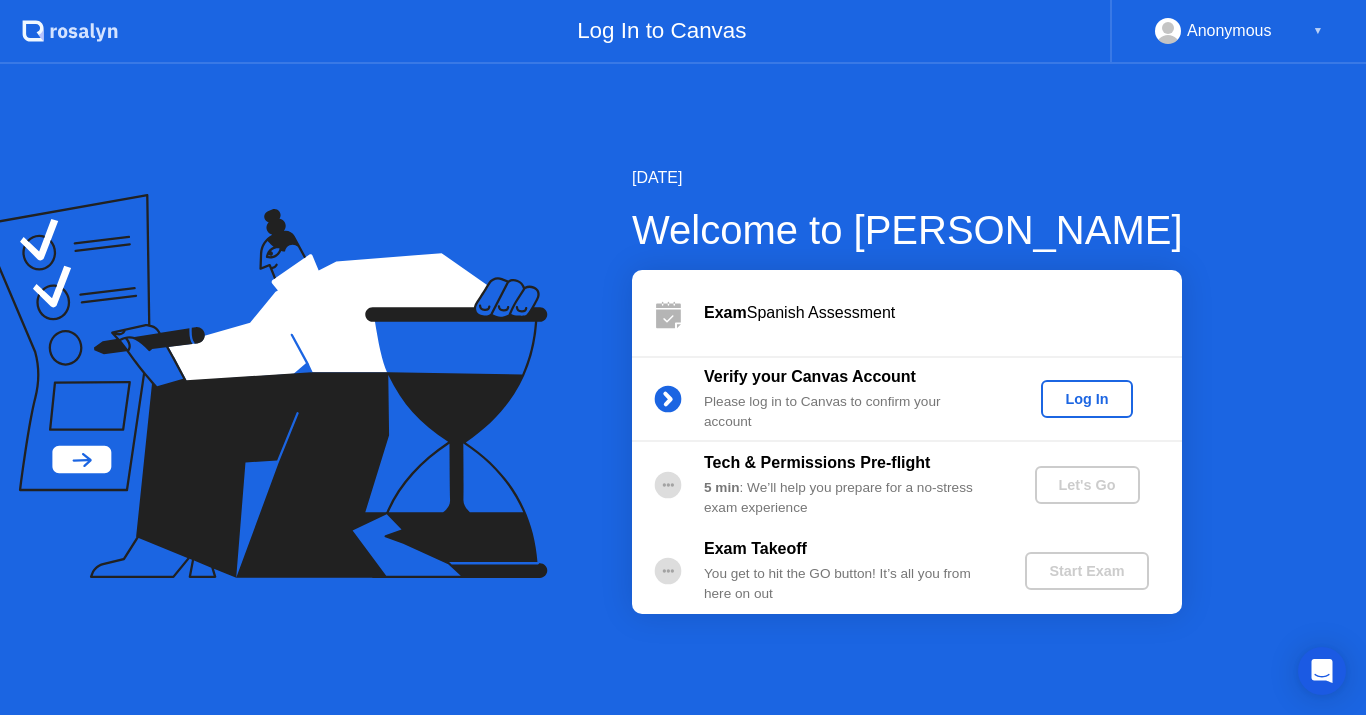 click on "Log In" 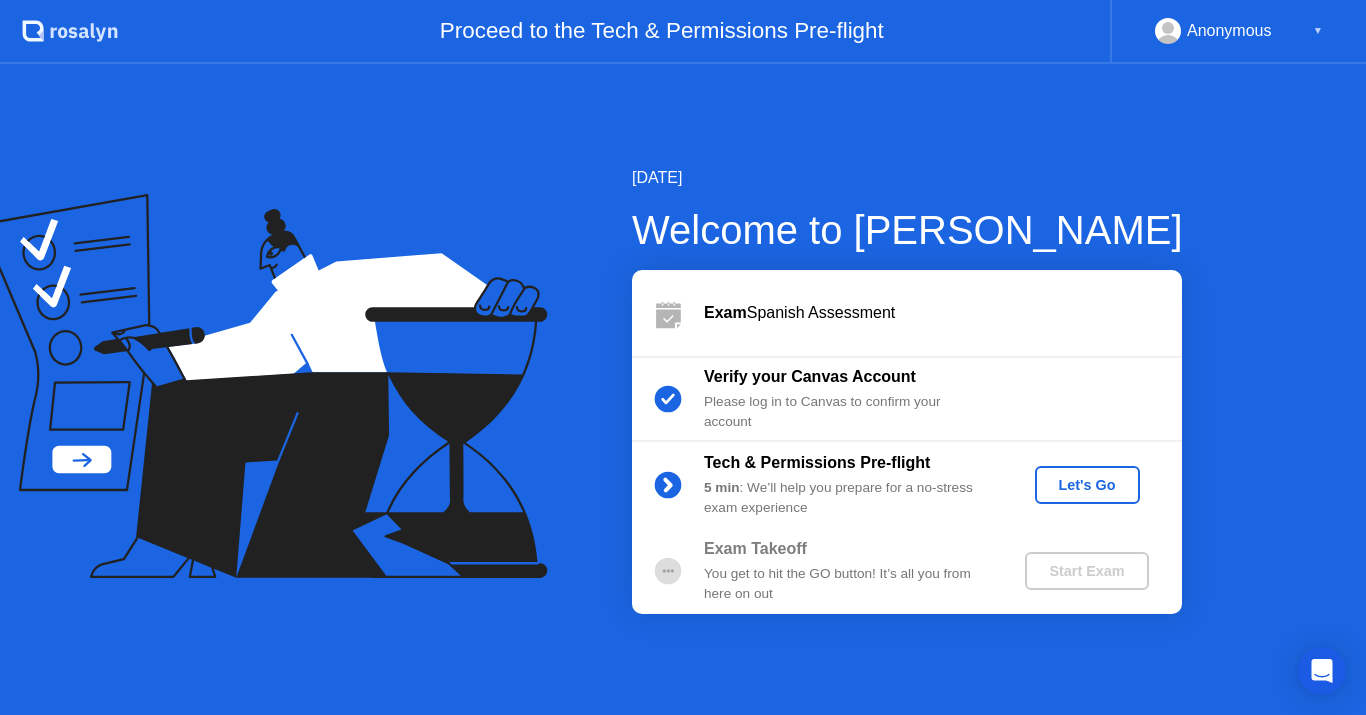 click on "Let's Go" 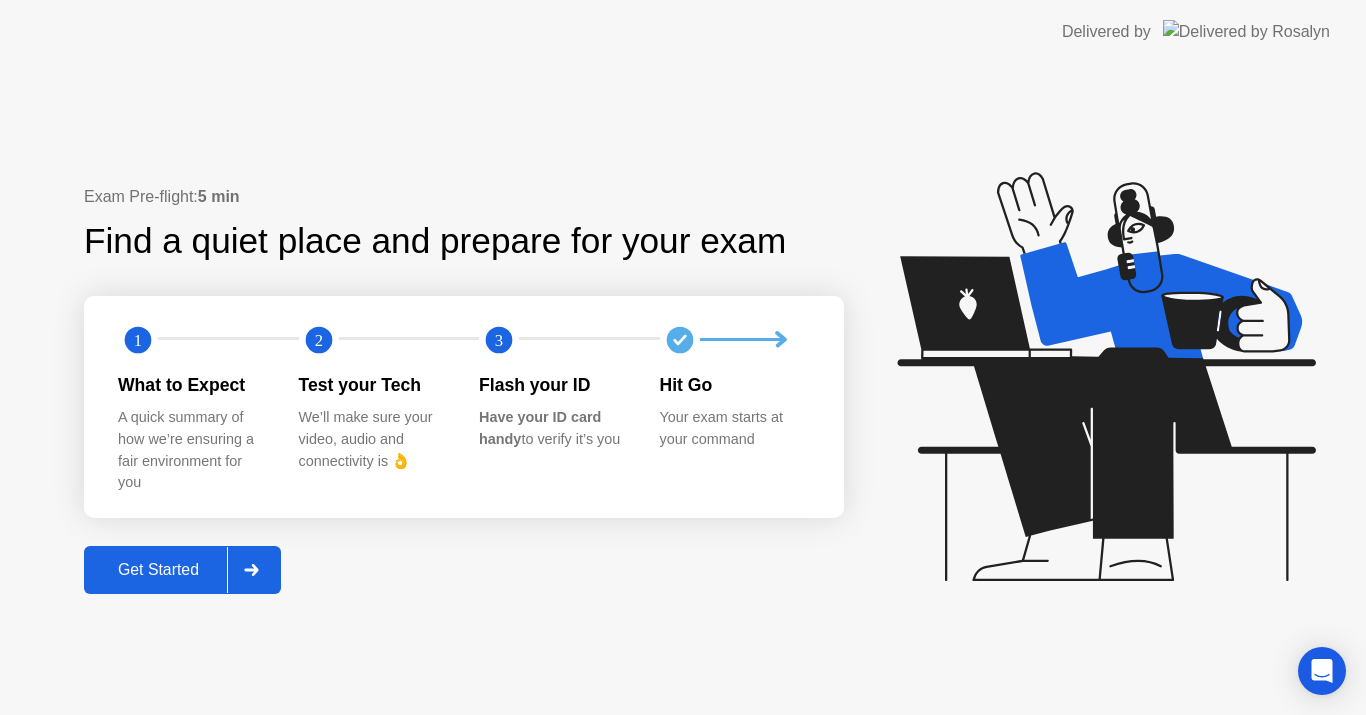 click on "Get Started" 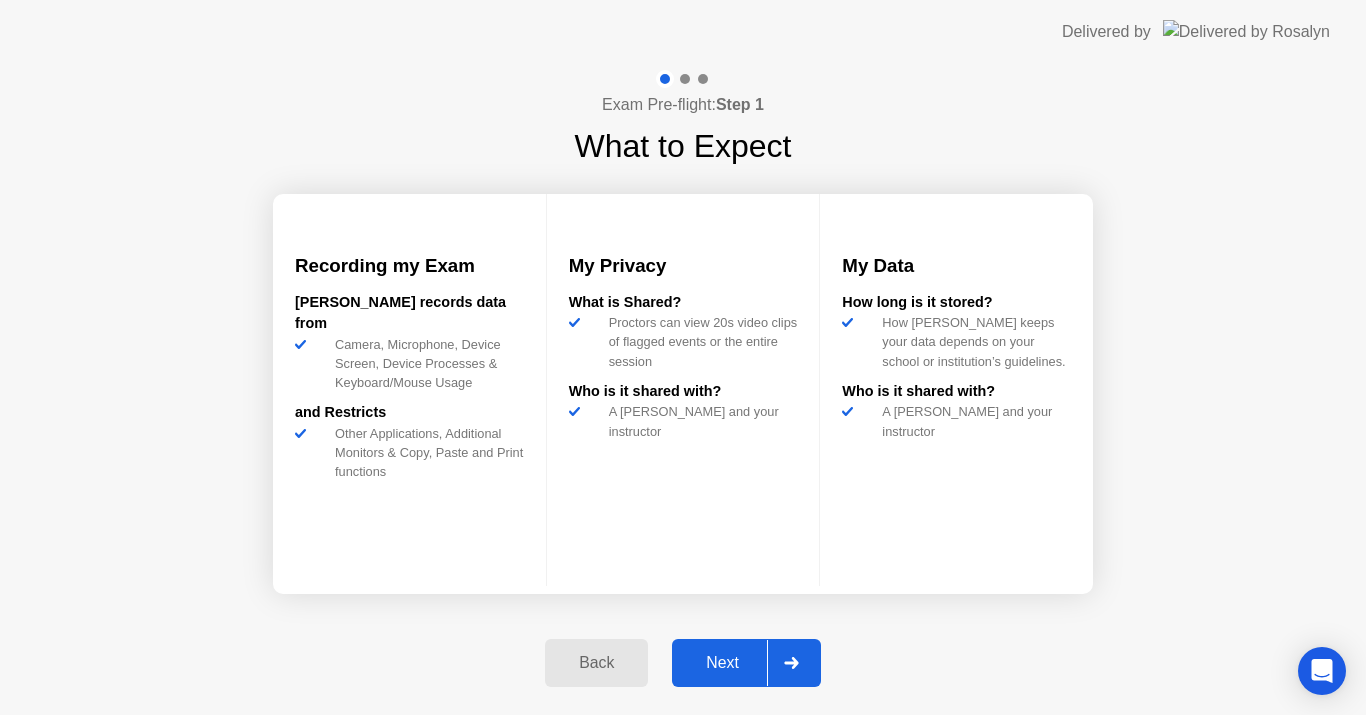 click on "Next" 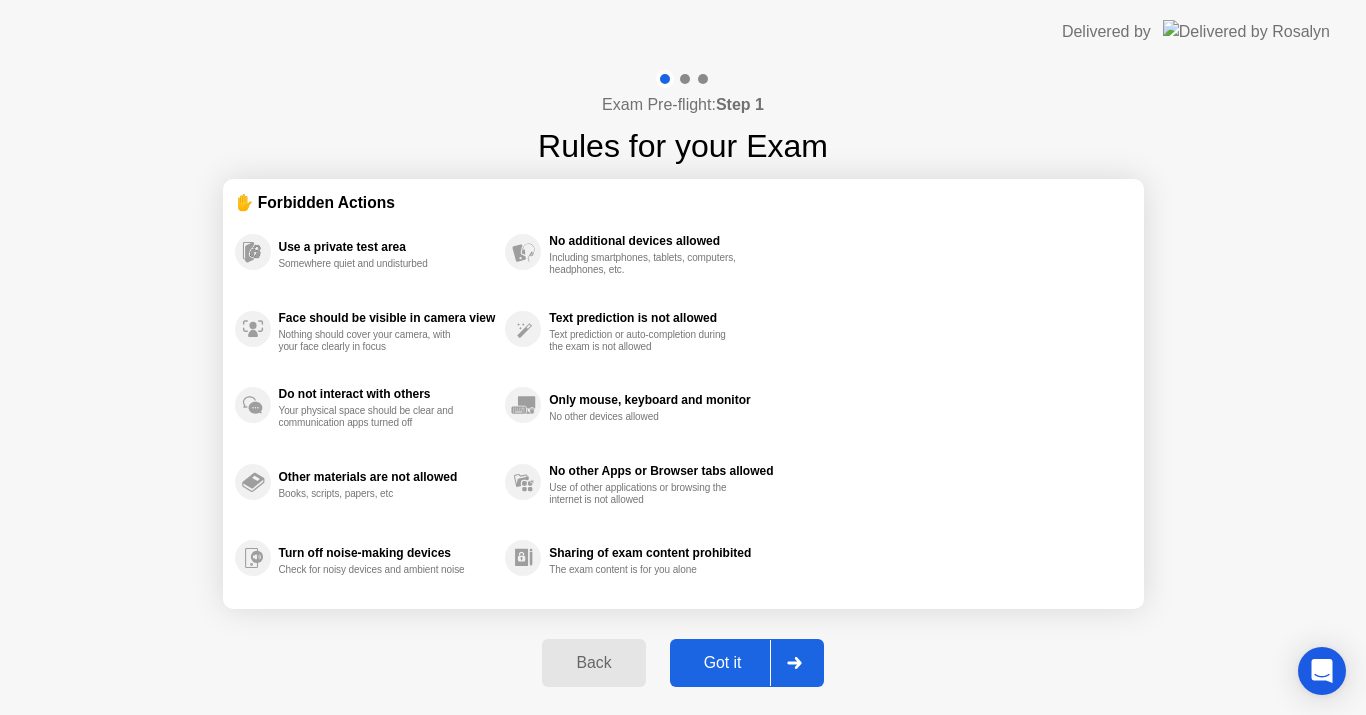 click on "Got it" 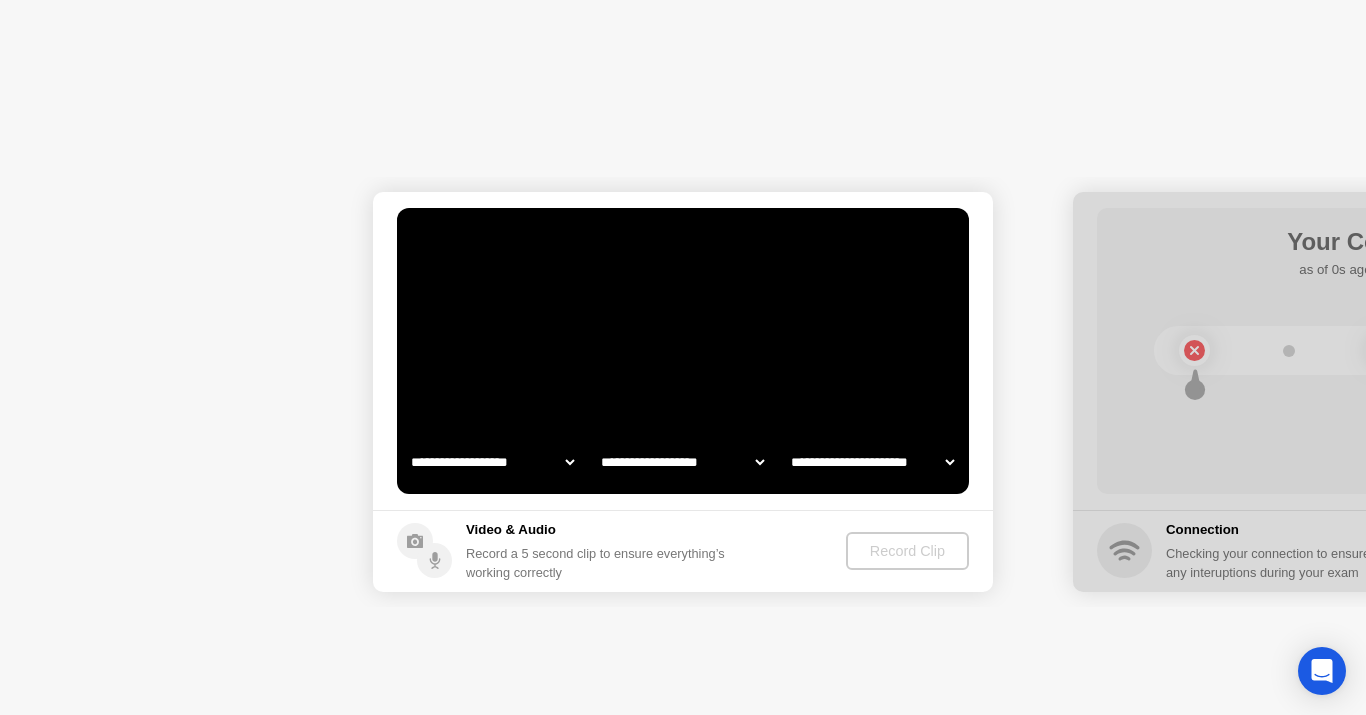 select on "**********" 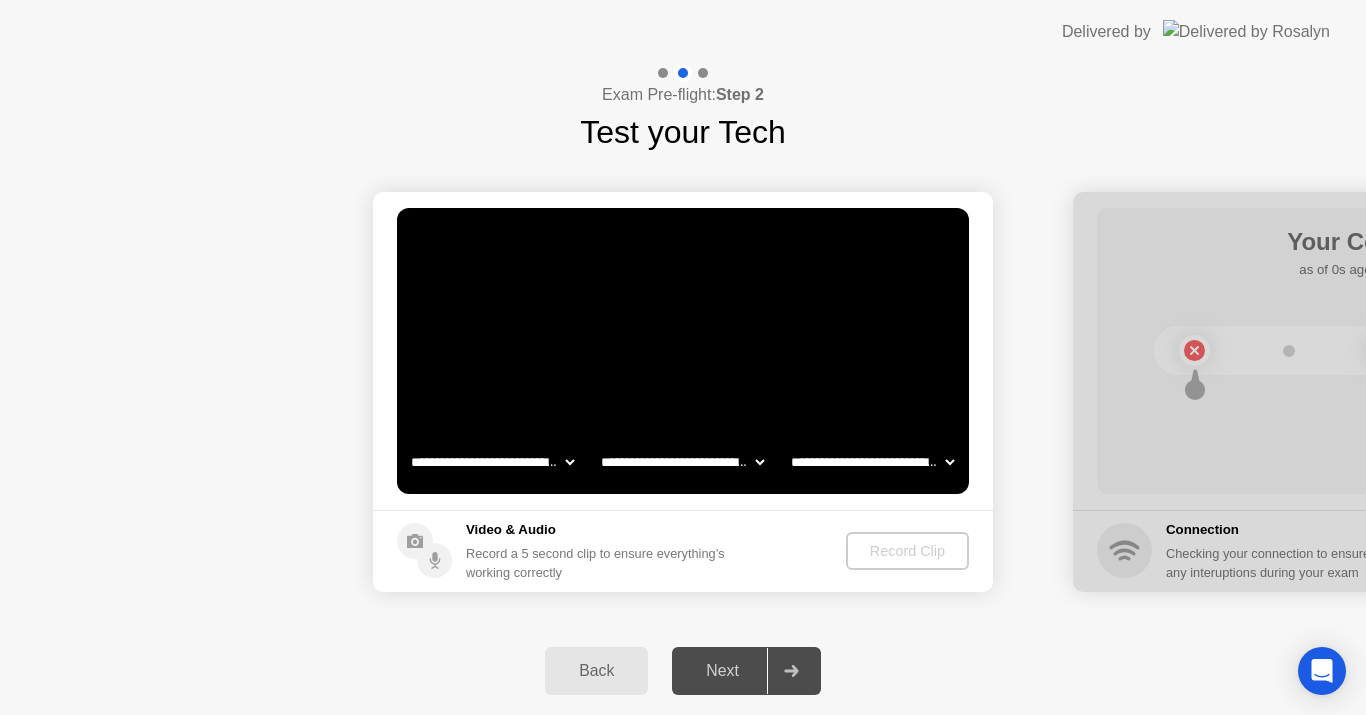 click on "**********" 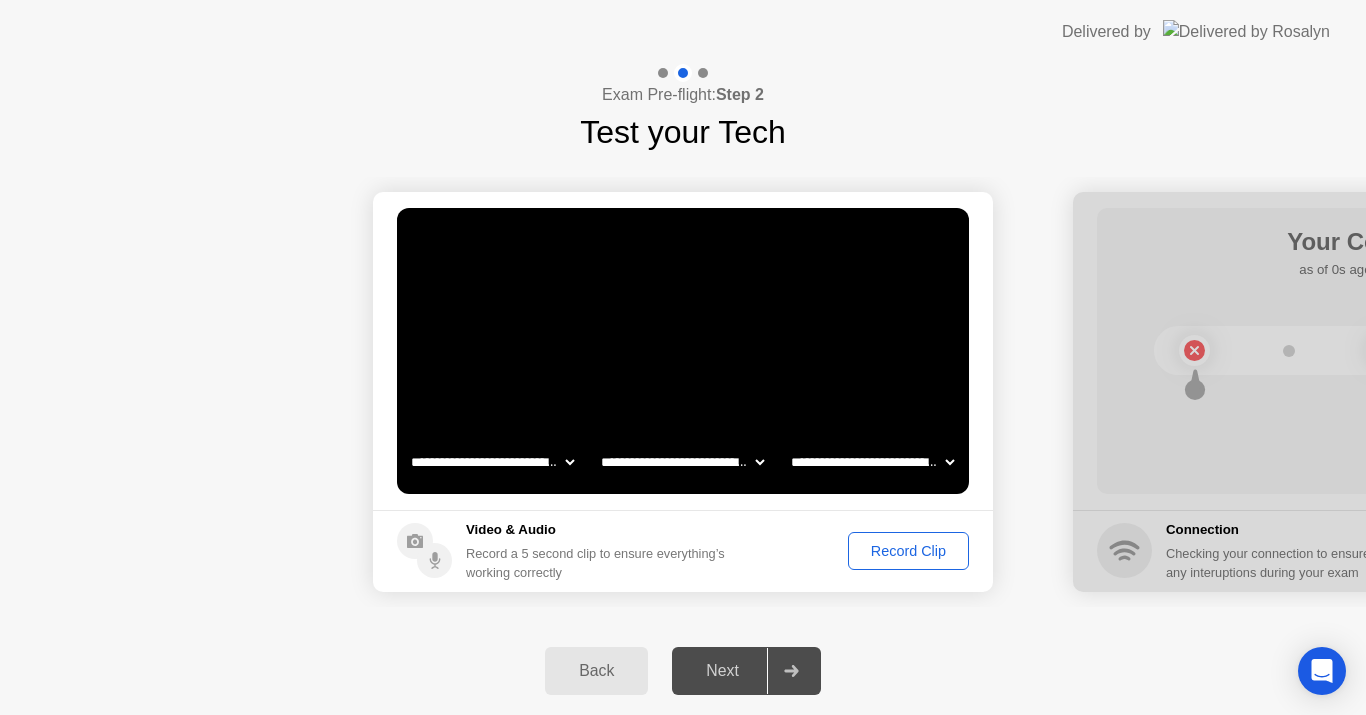 click 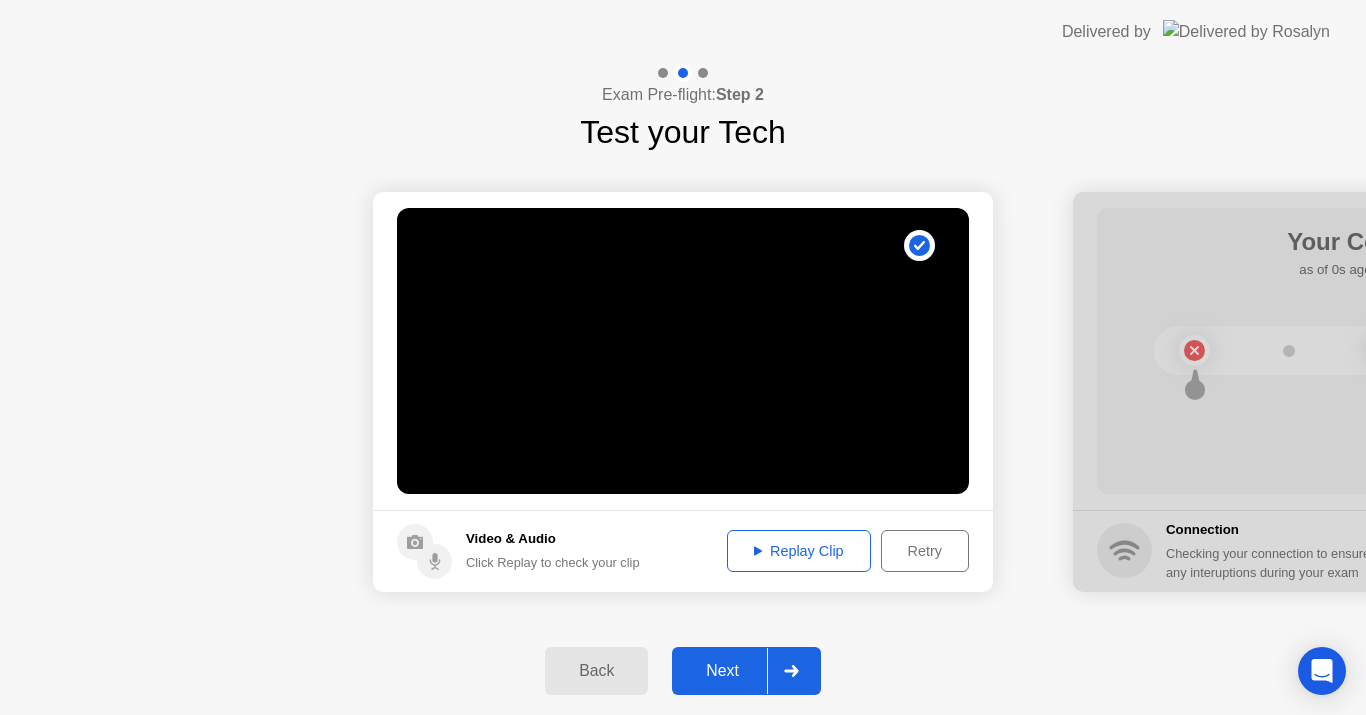 click on "Replay Clip" 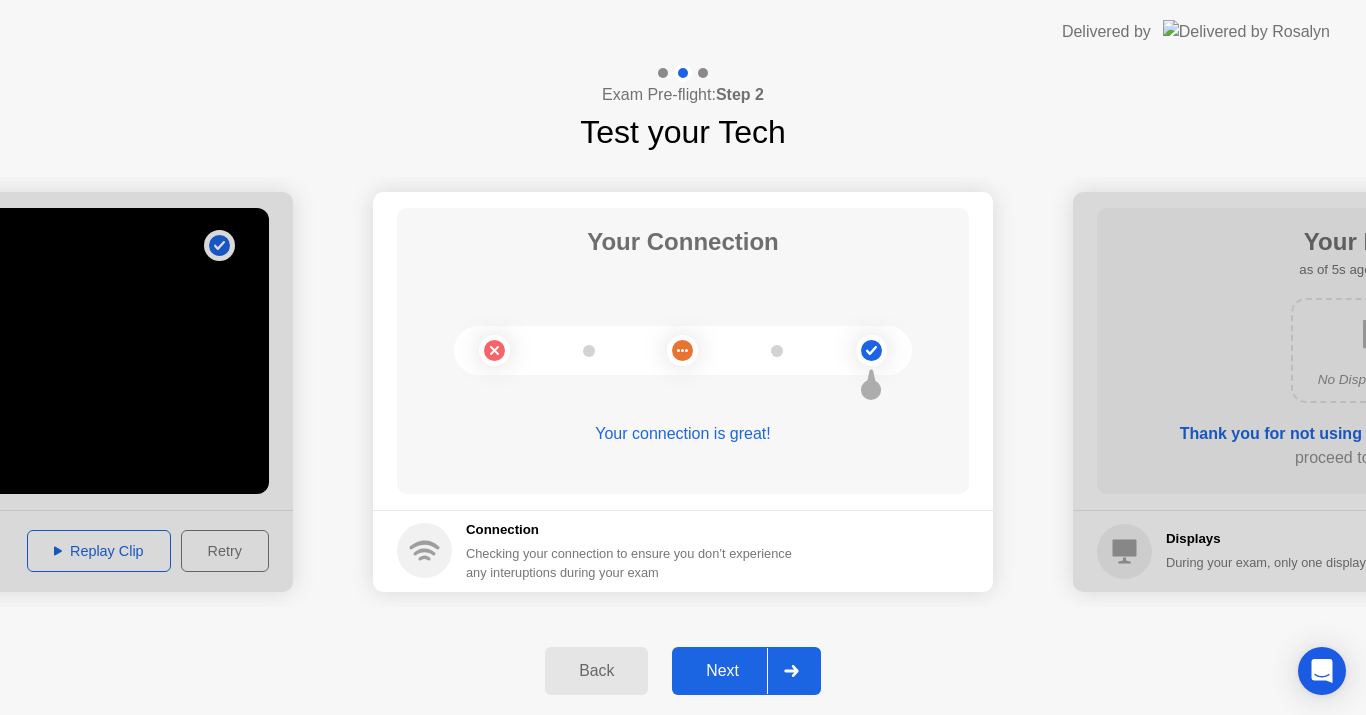 click on "Next" 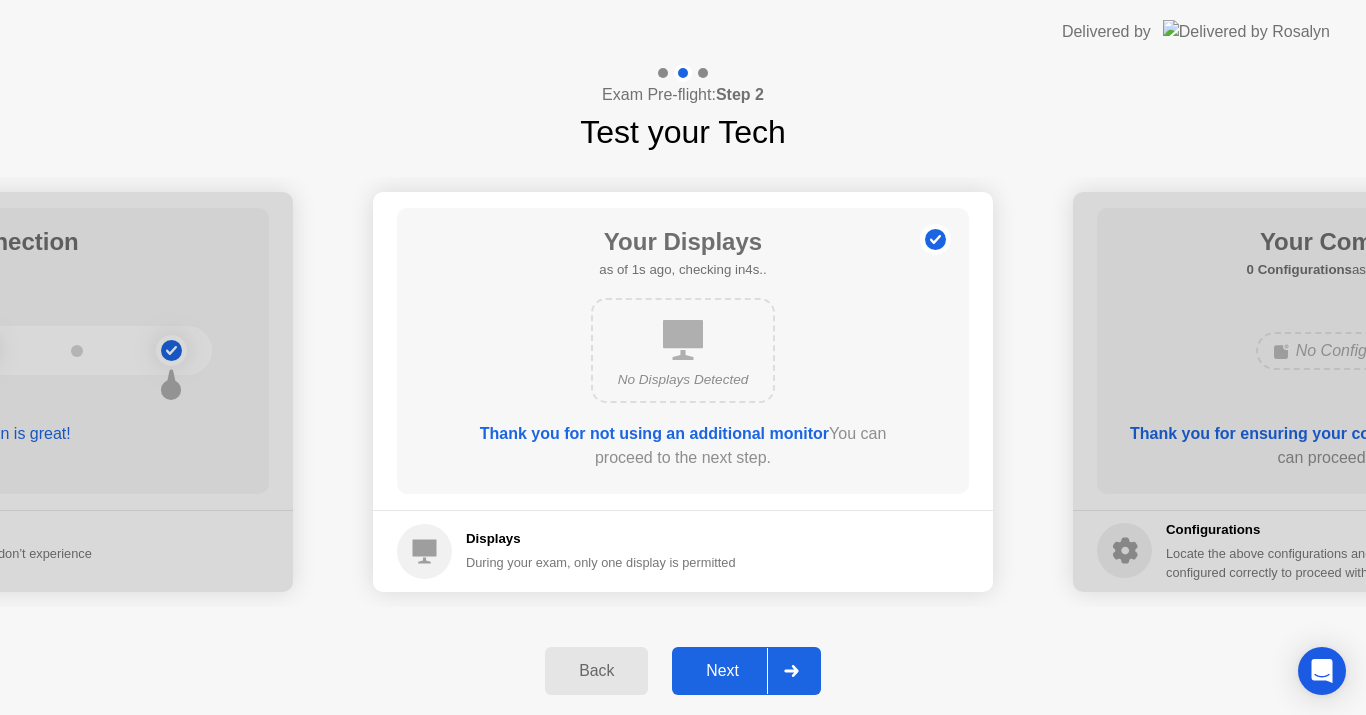 click on "Next" 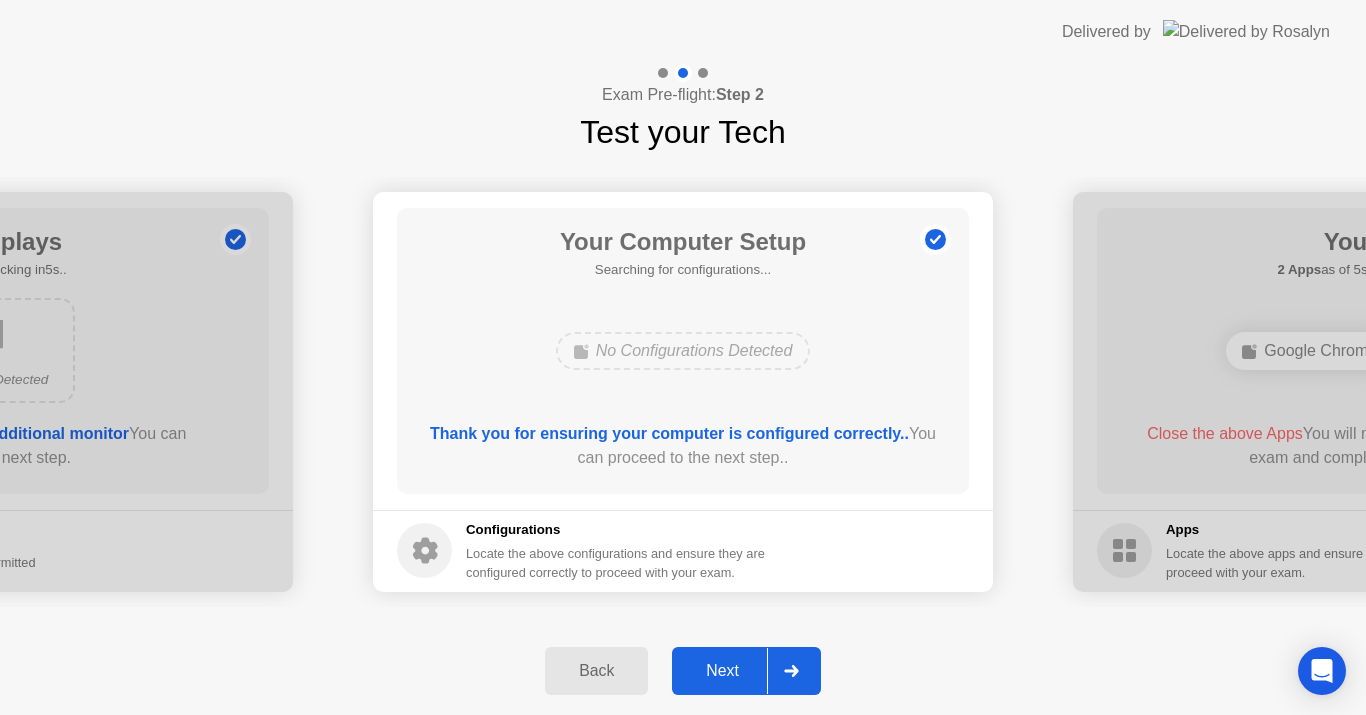 click on "Next" 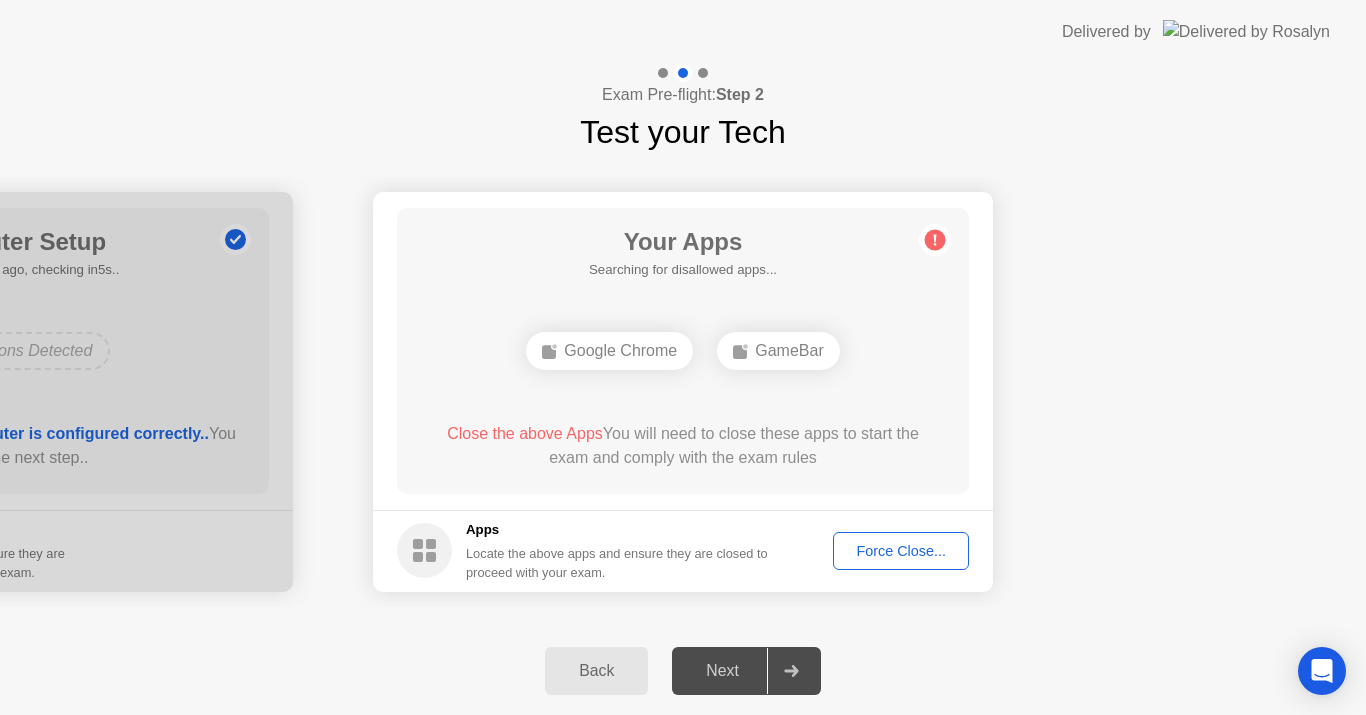 click on "Force Close..." 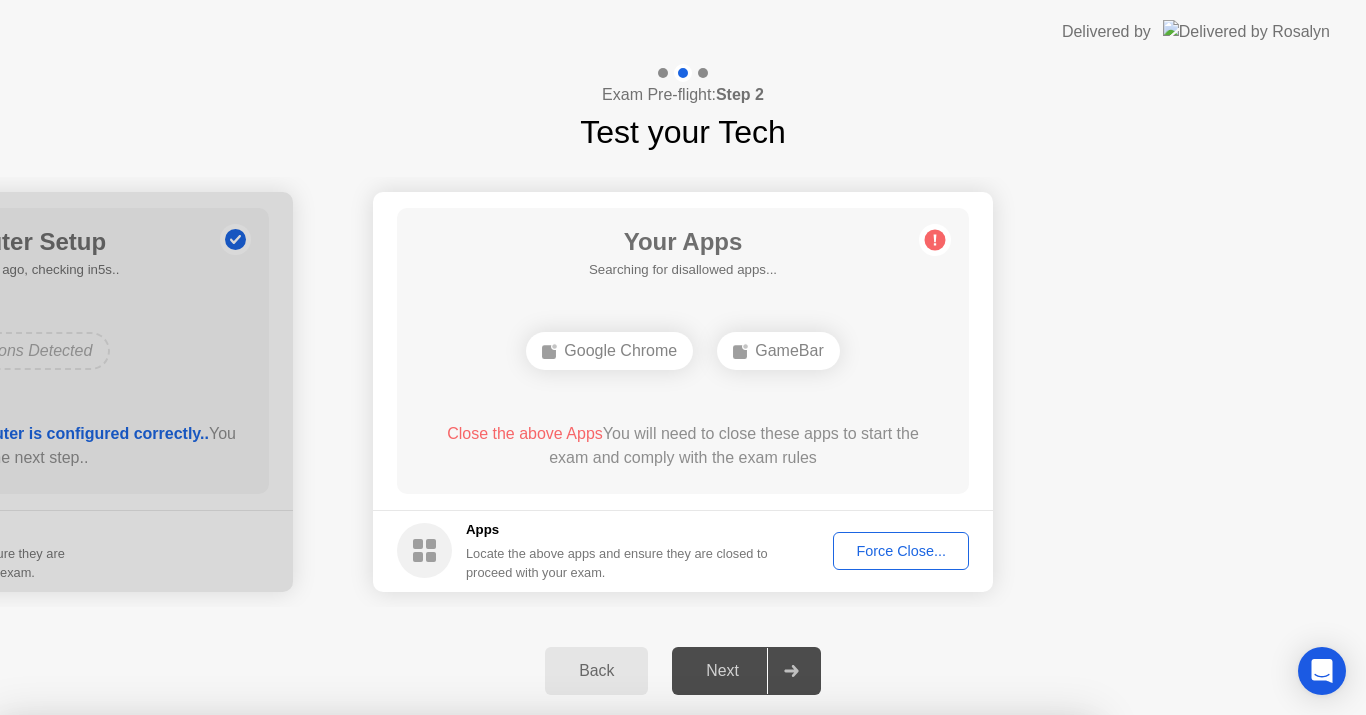 click on "Confirm" at bounding box center (613, 991) 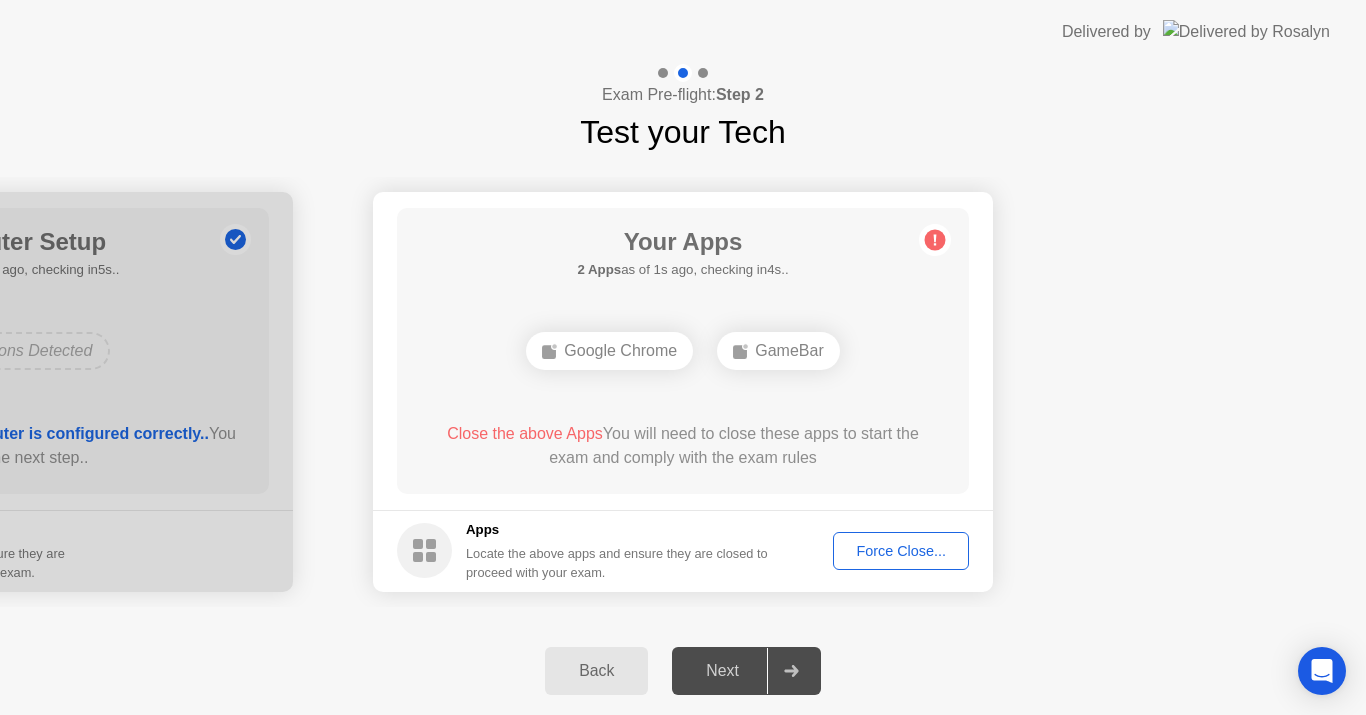 click on "Force Close..." 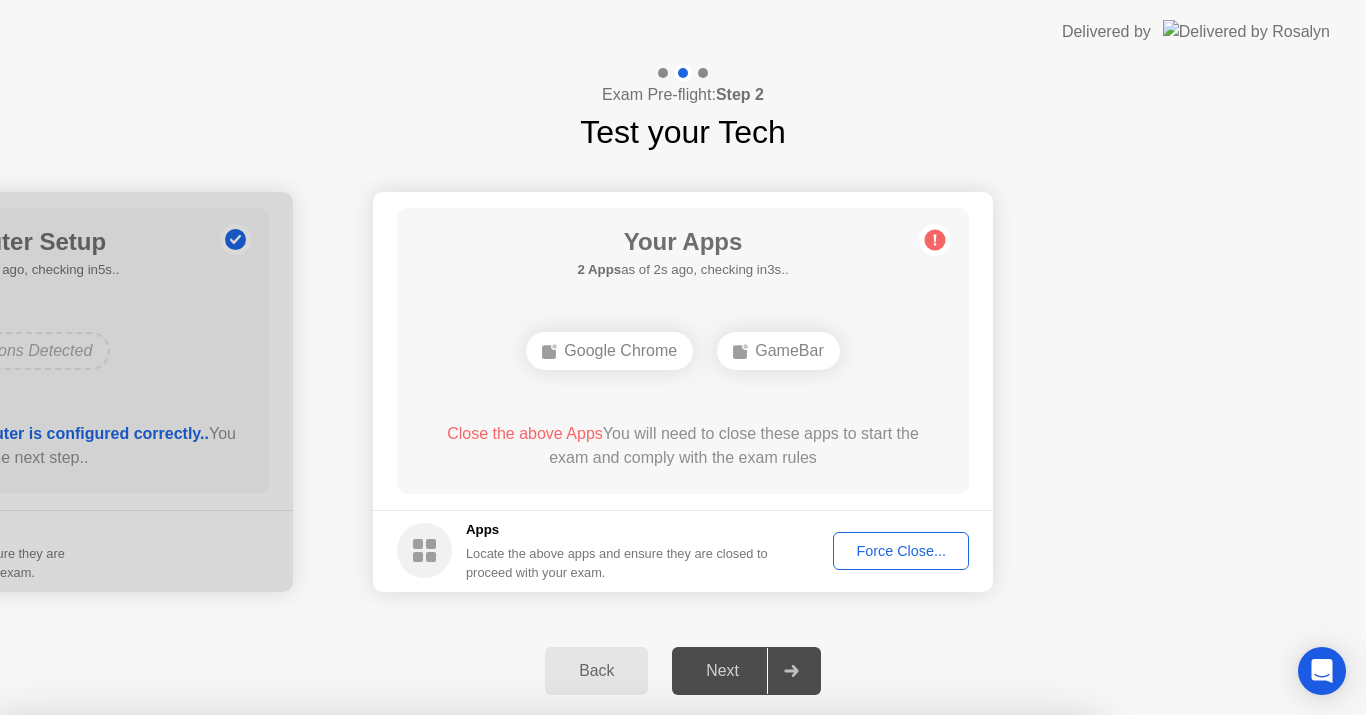 click on "Confirm" at bounding box center [613, 991] 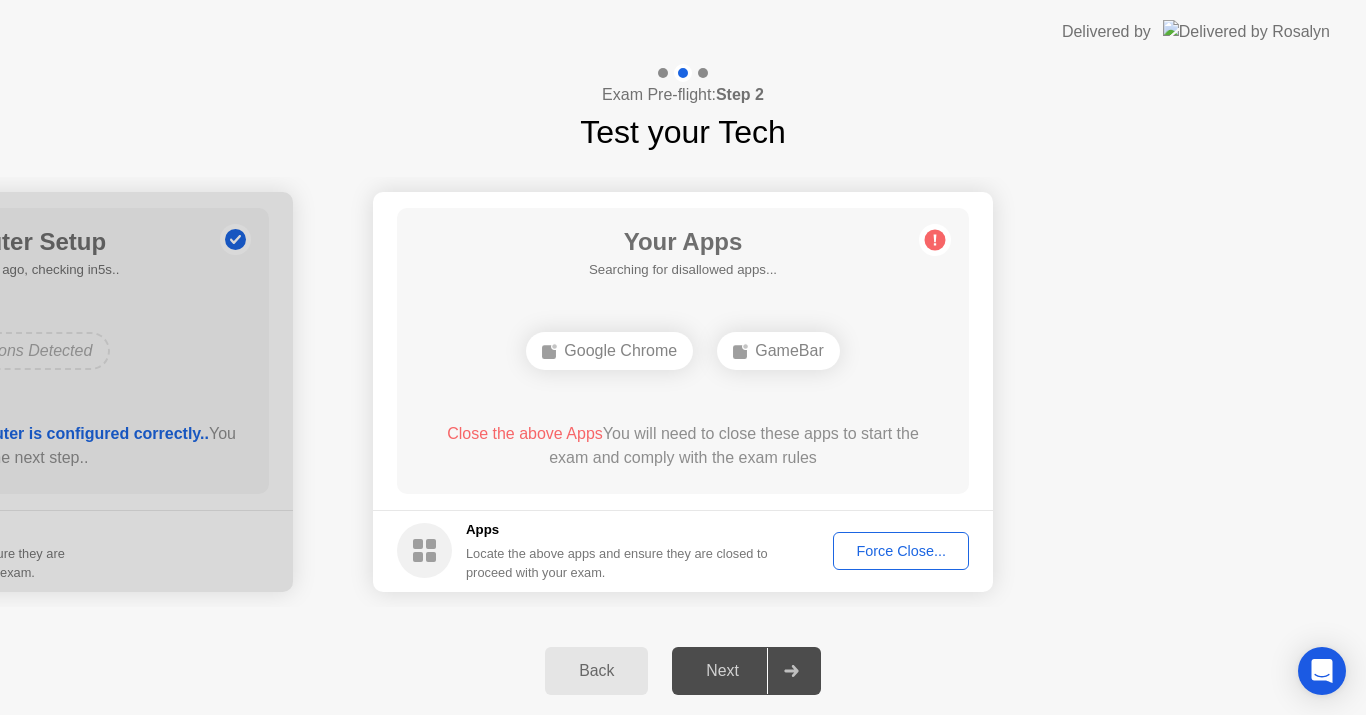 click on "Force Close..." 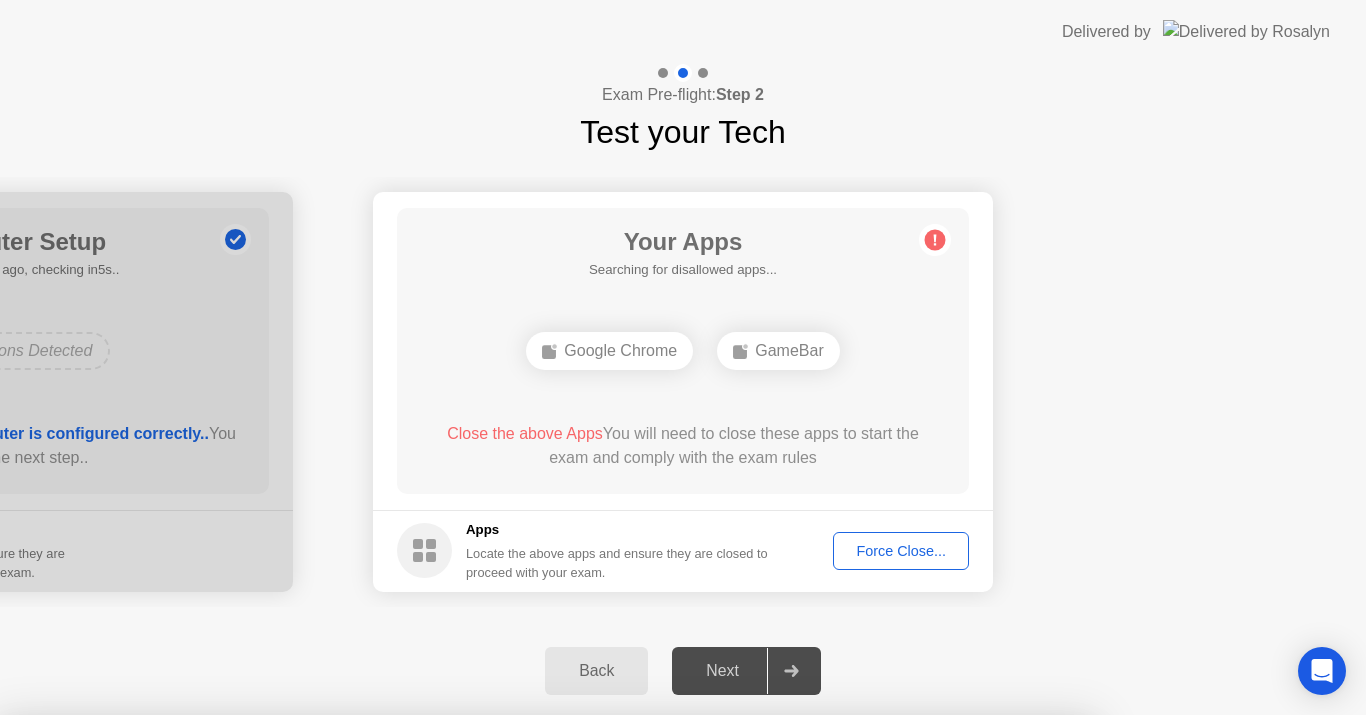 click on "Confirm" at bounding box center (613, 991) 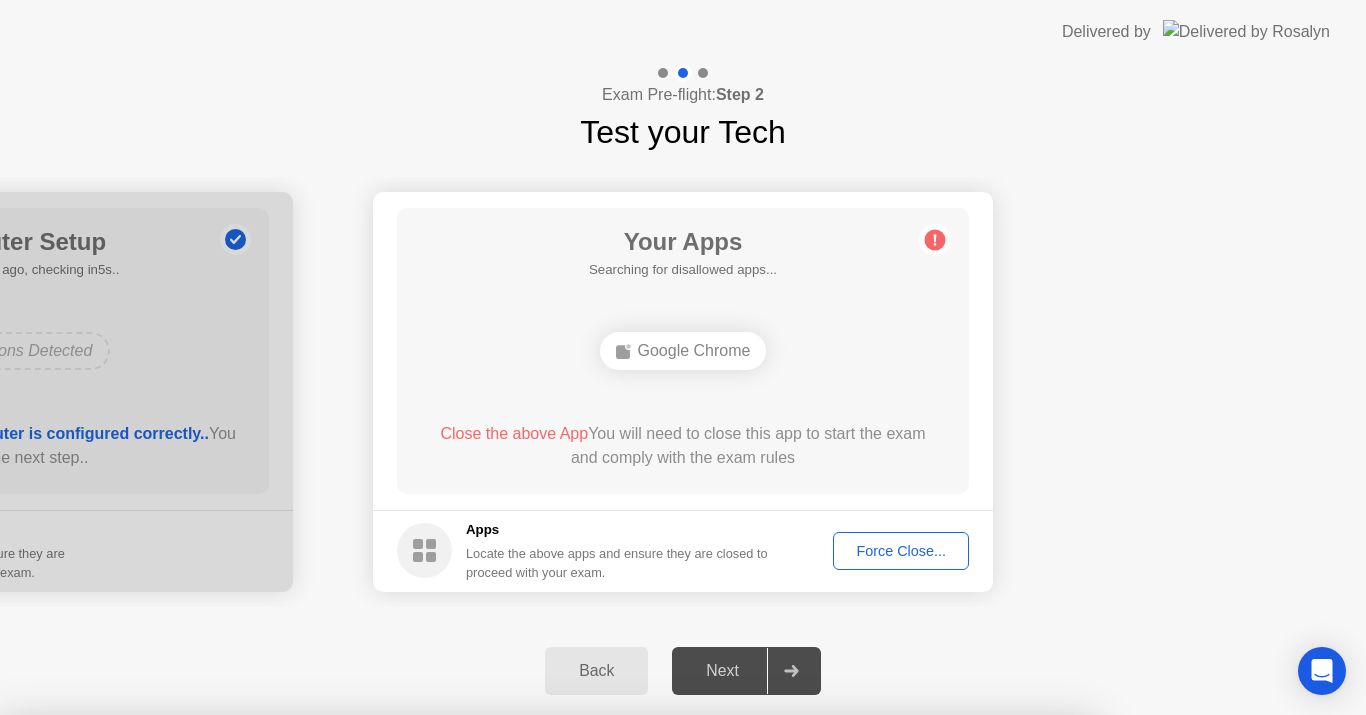 click on "Close" at bounding box center [465, 1230] 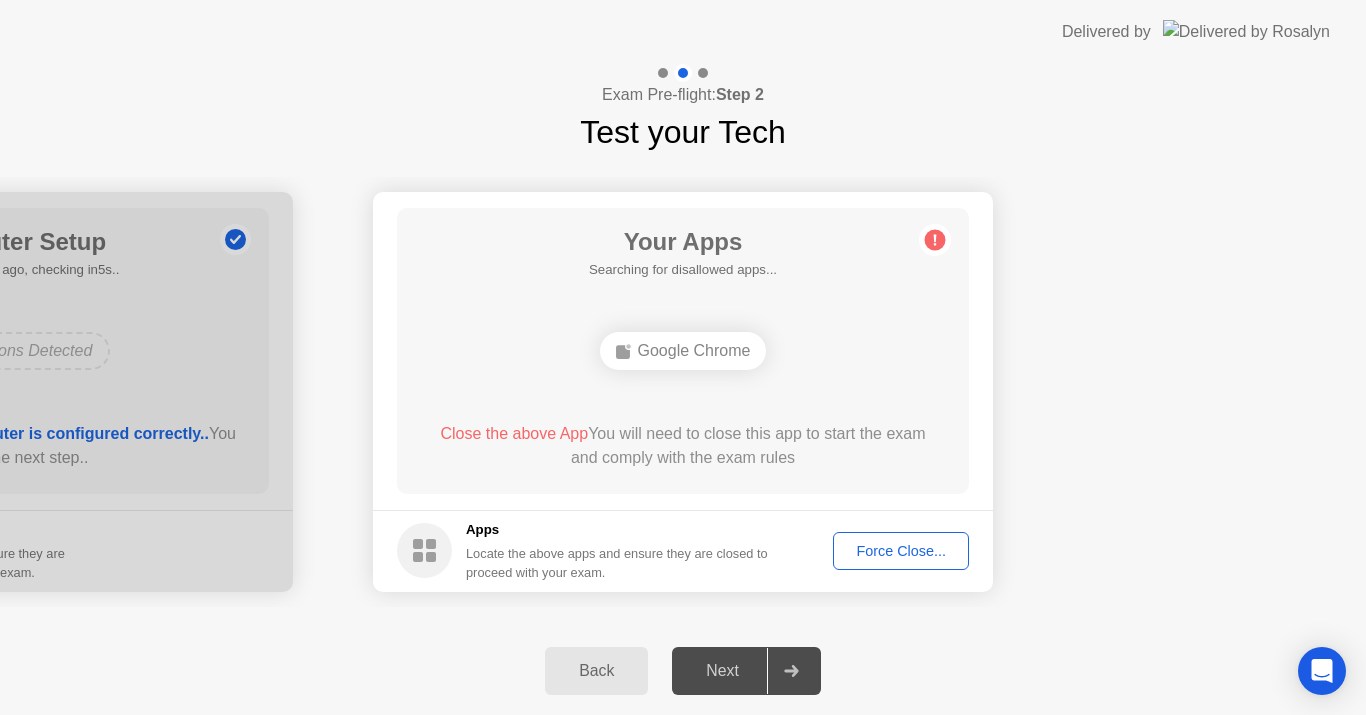 click on "Force Close..." 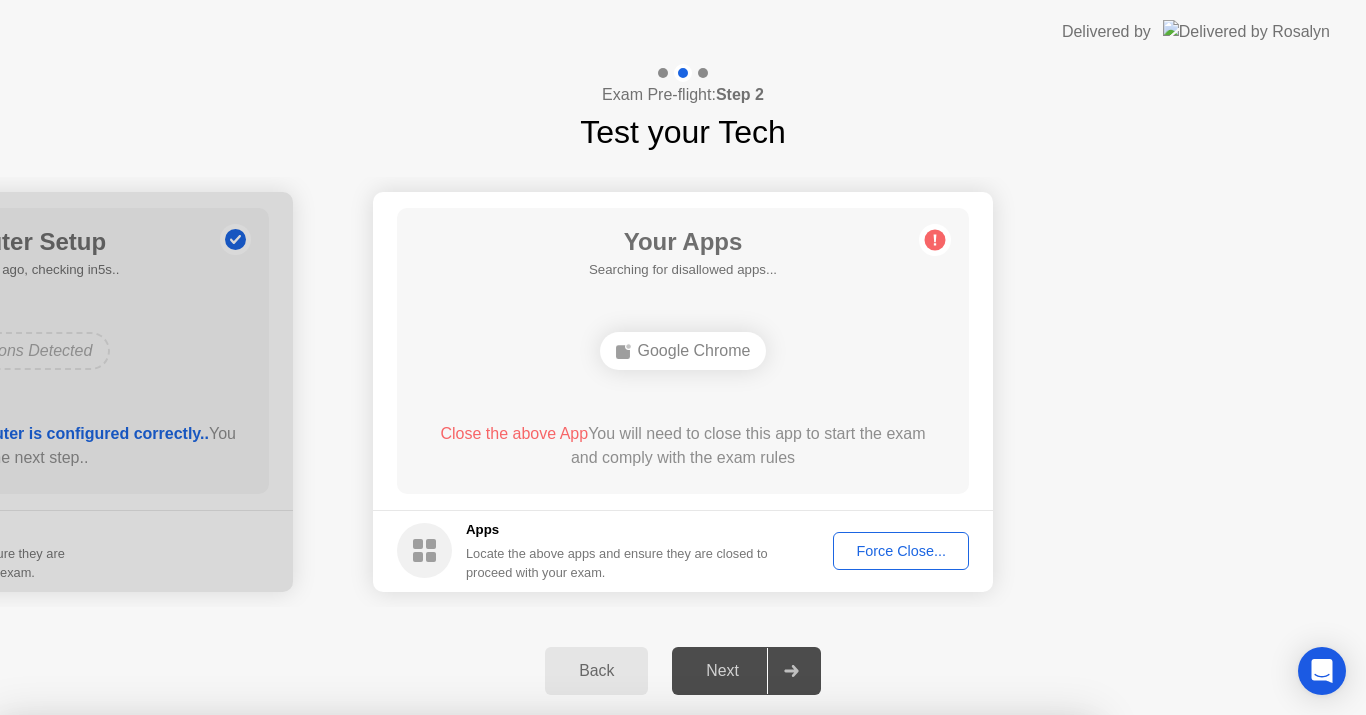 click on "Confirm" at bounding box center (613, 991) 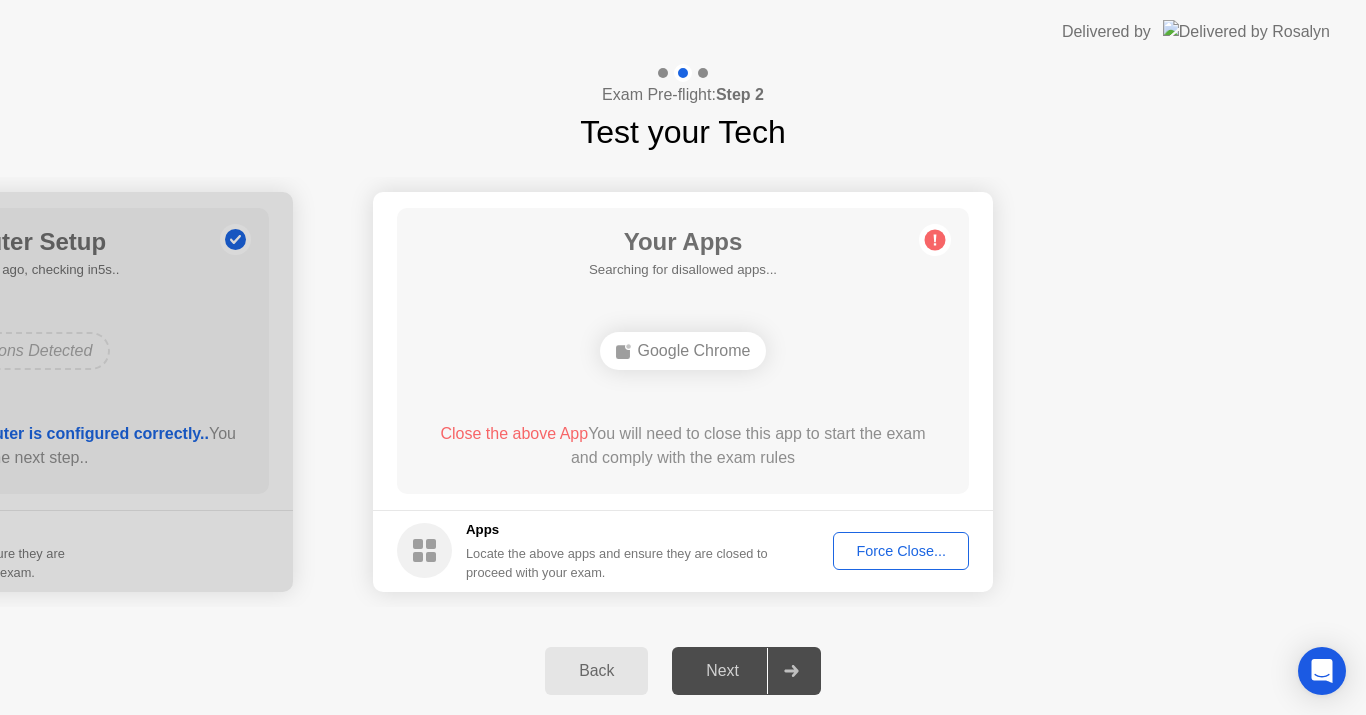 click on "Need help? Let [PERSON_NAME] close your apps for you  Clicking "Confirm" below will force close  Google Chrome  even if there are unsaved changes..  Learn more about closing apps  Google Chrome  Cancel Confirm" at bounding box center [546, 873] 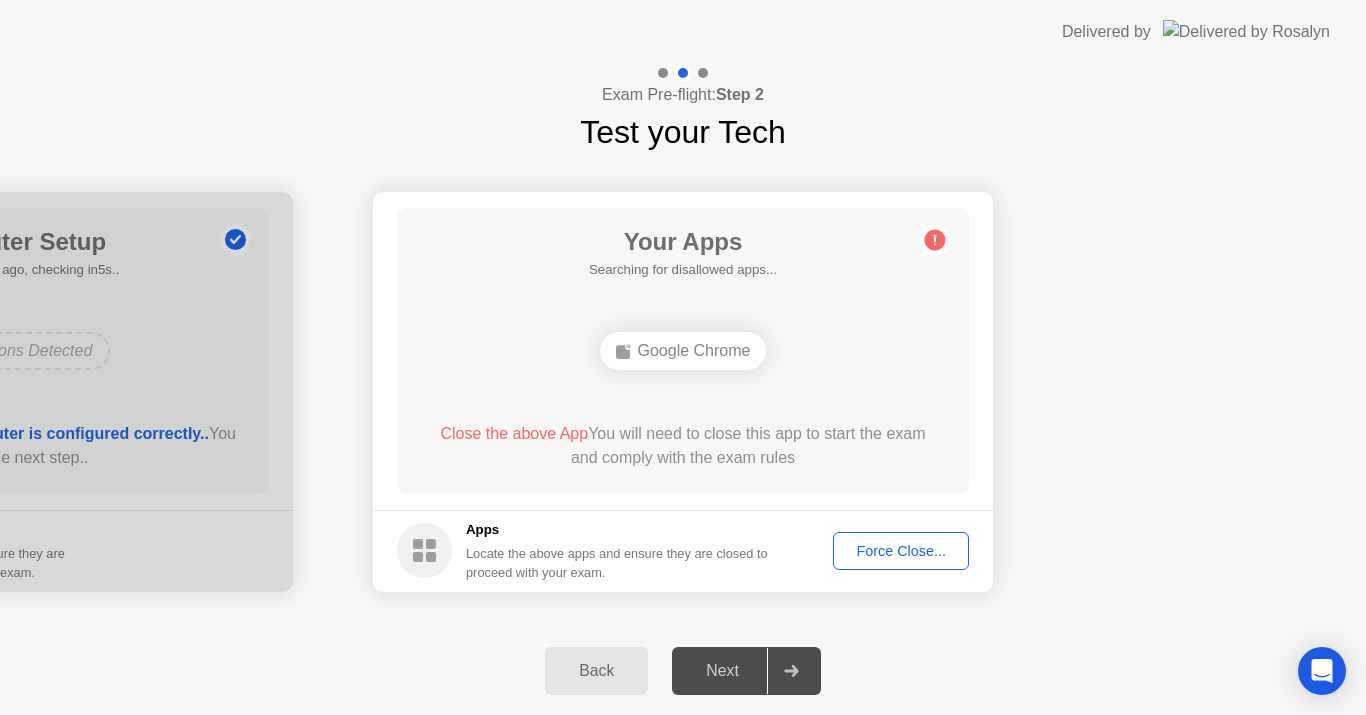 click on "Force Close..." 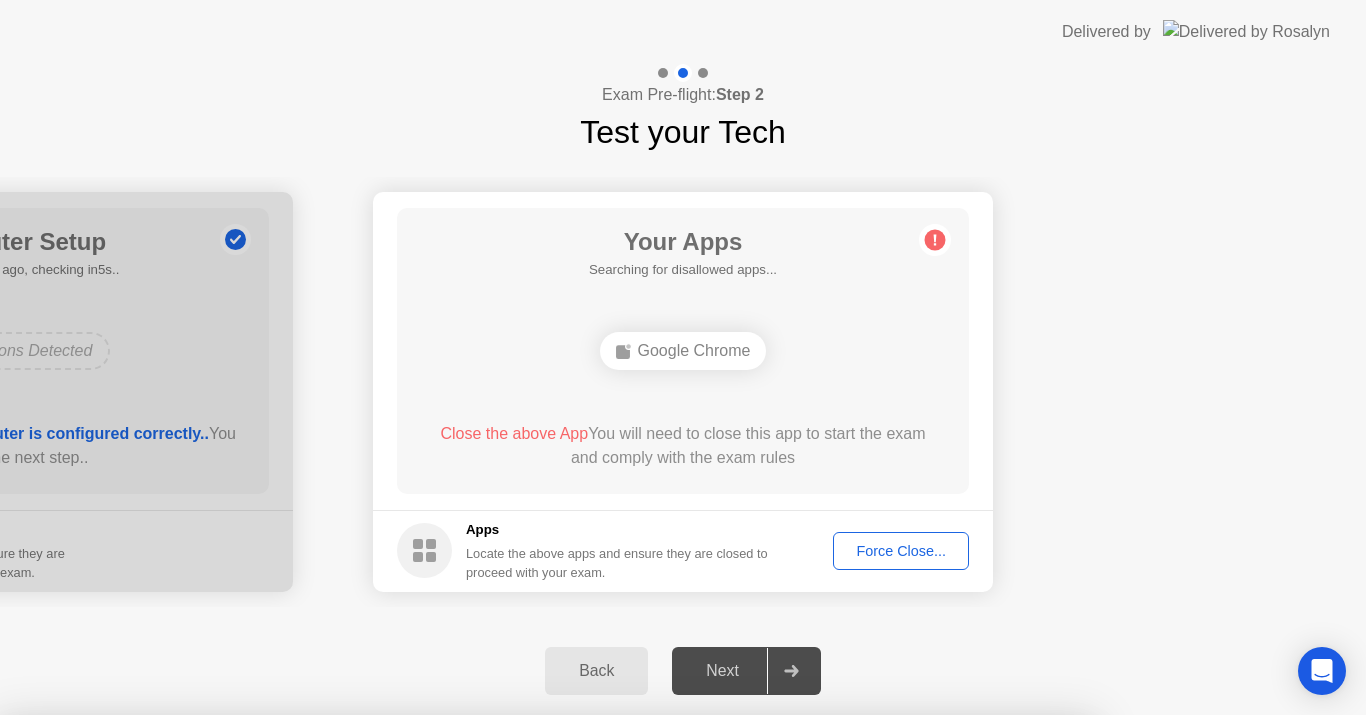 click on "Confirm" at bounding box center (613, 991) 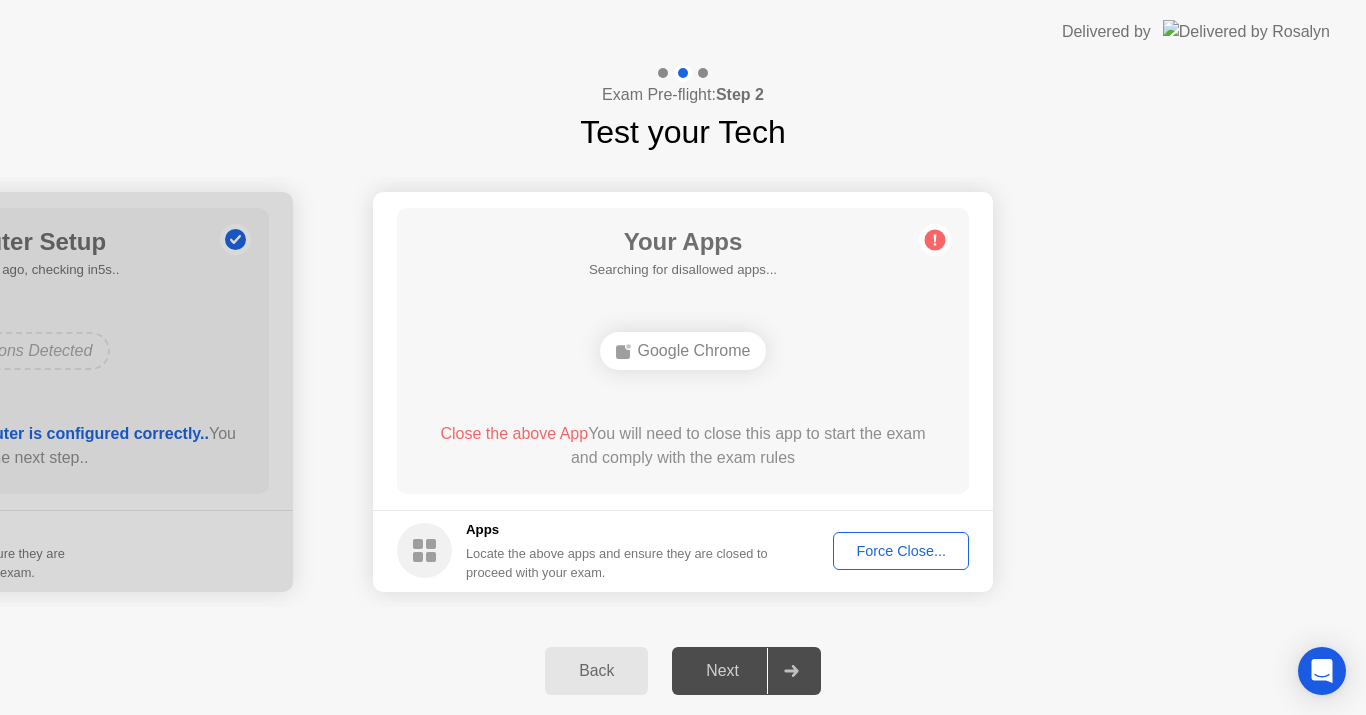 click on "Google Chrome" 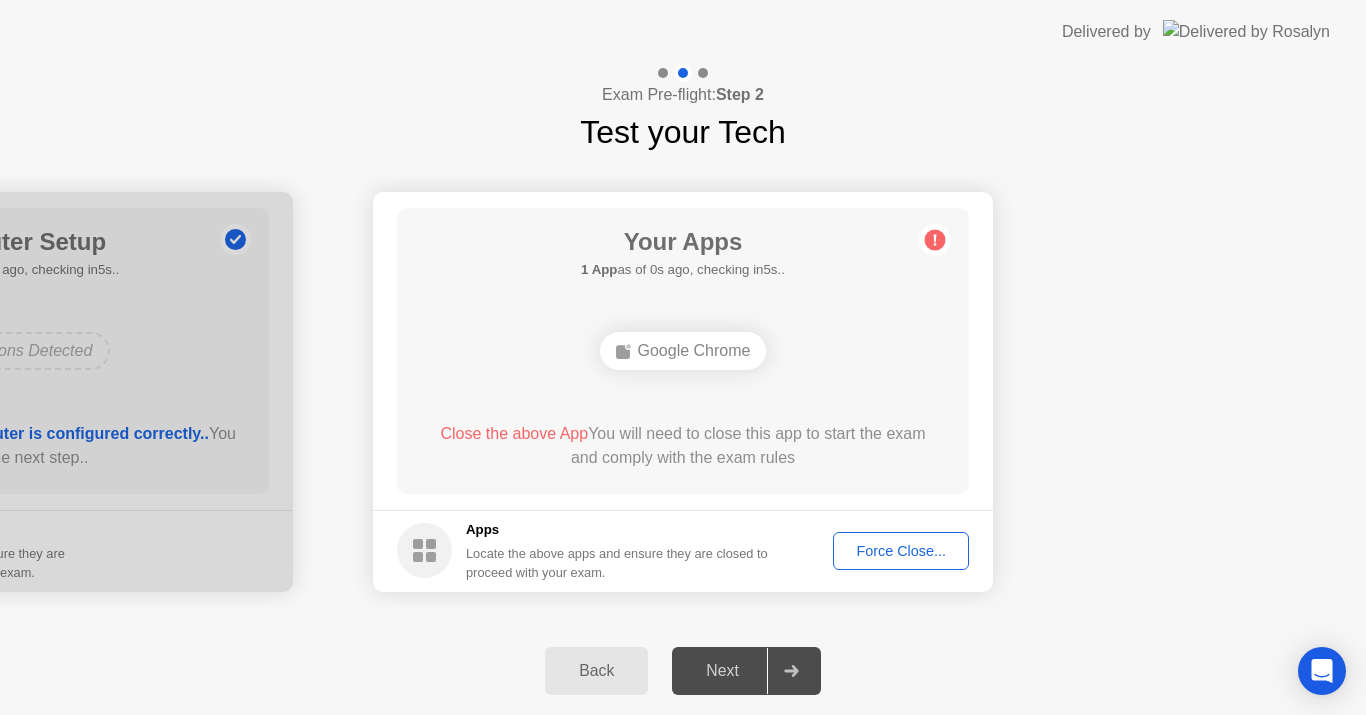 click on "Force Close..." 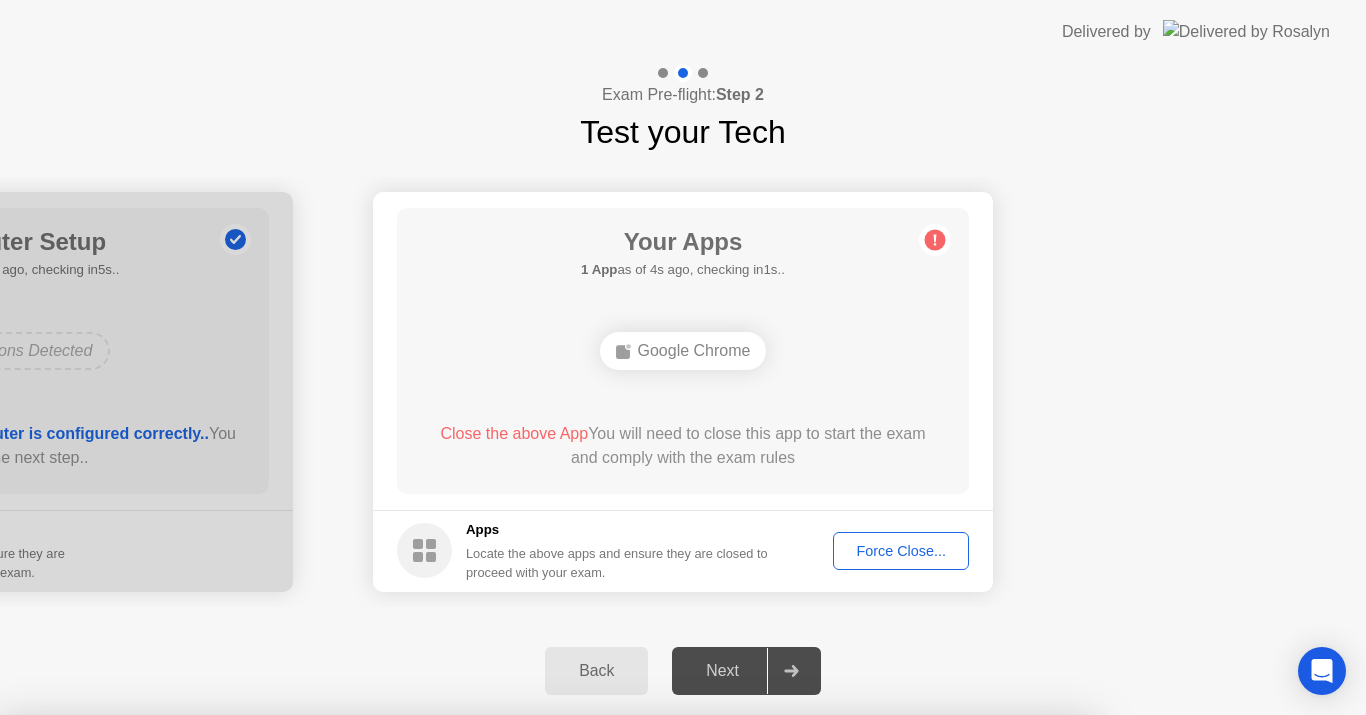 click on "Close" at bounding box center [465, 1268] 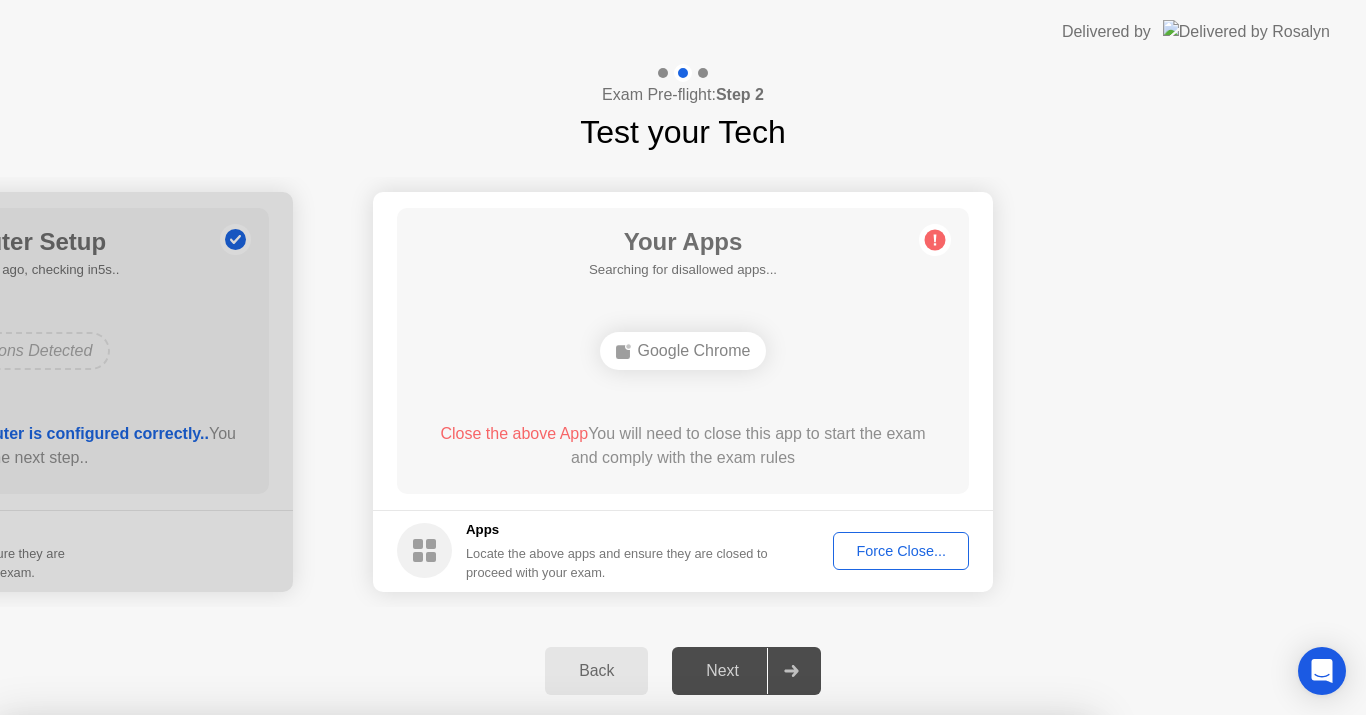 click on "Confirm" at bounding box center [613, 991] 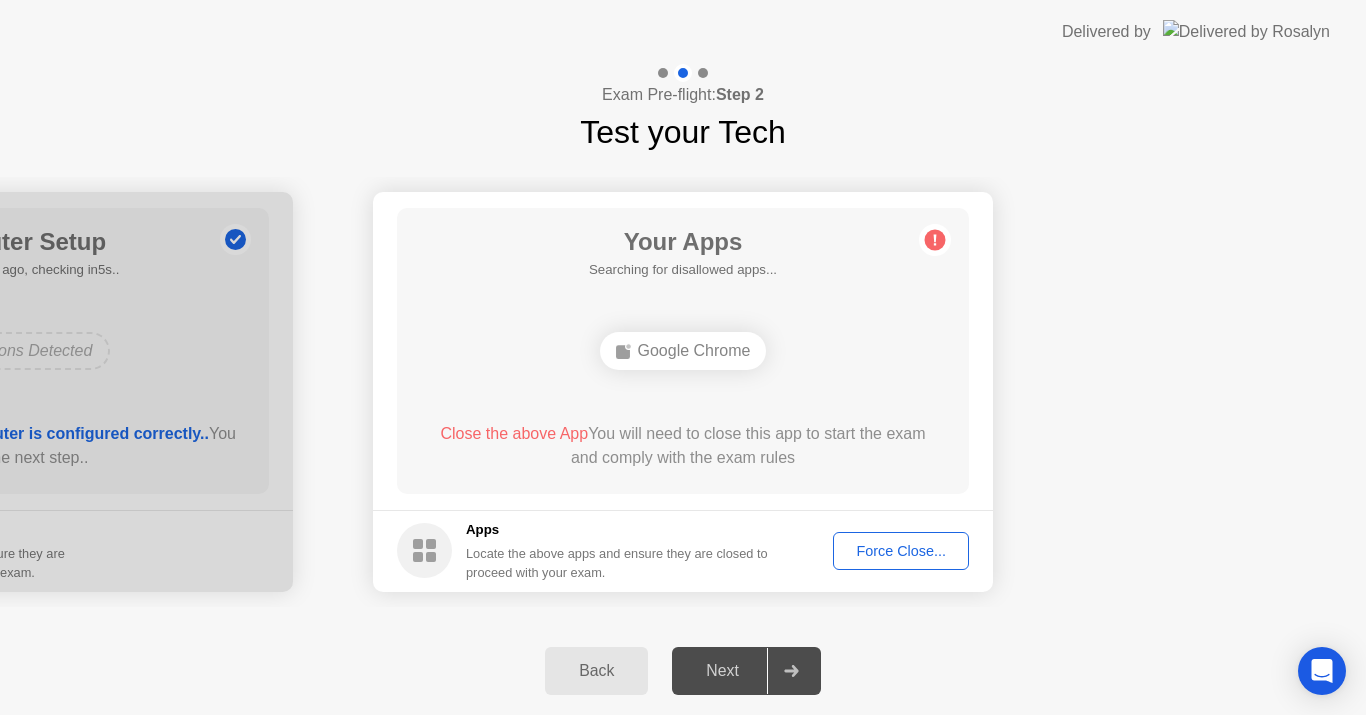 click on "Google Chrome" 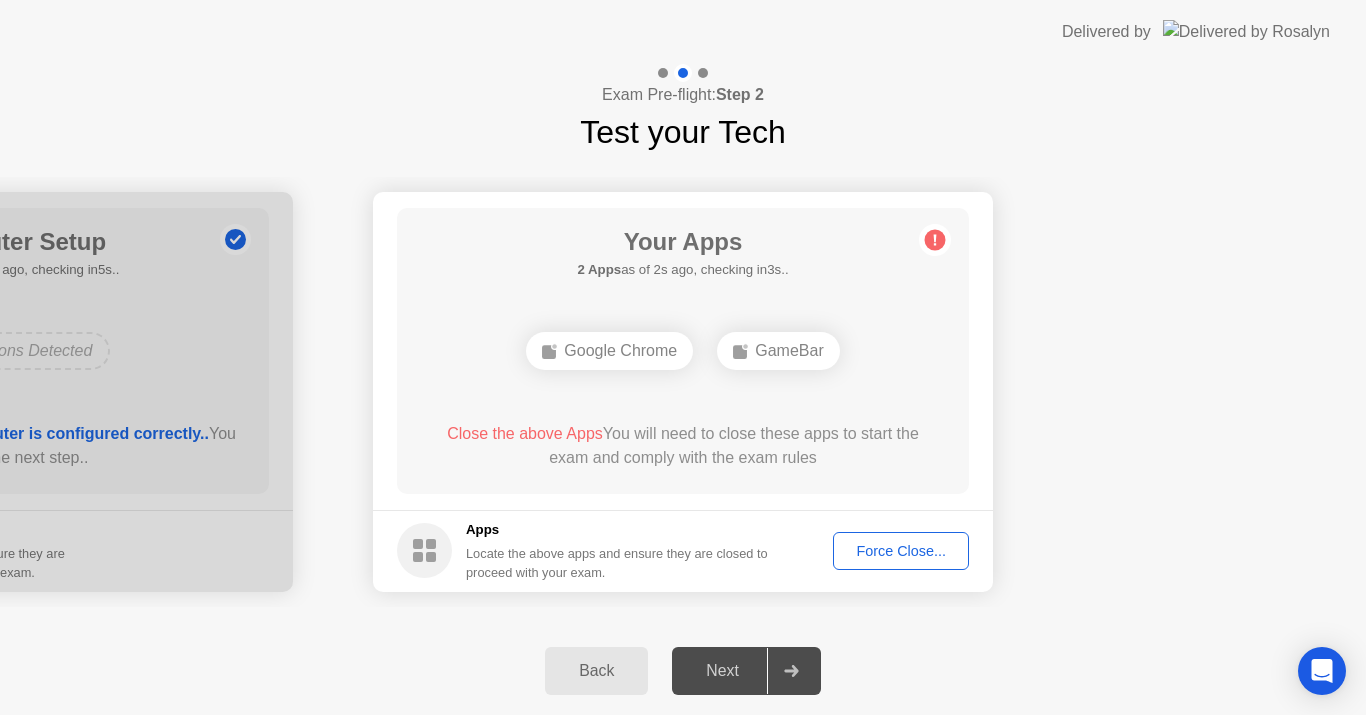 click on "Force Close..." 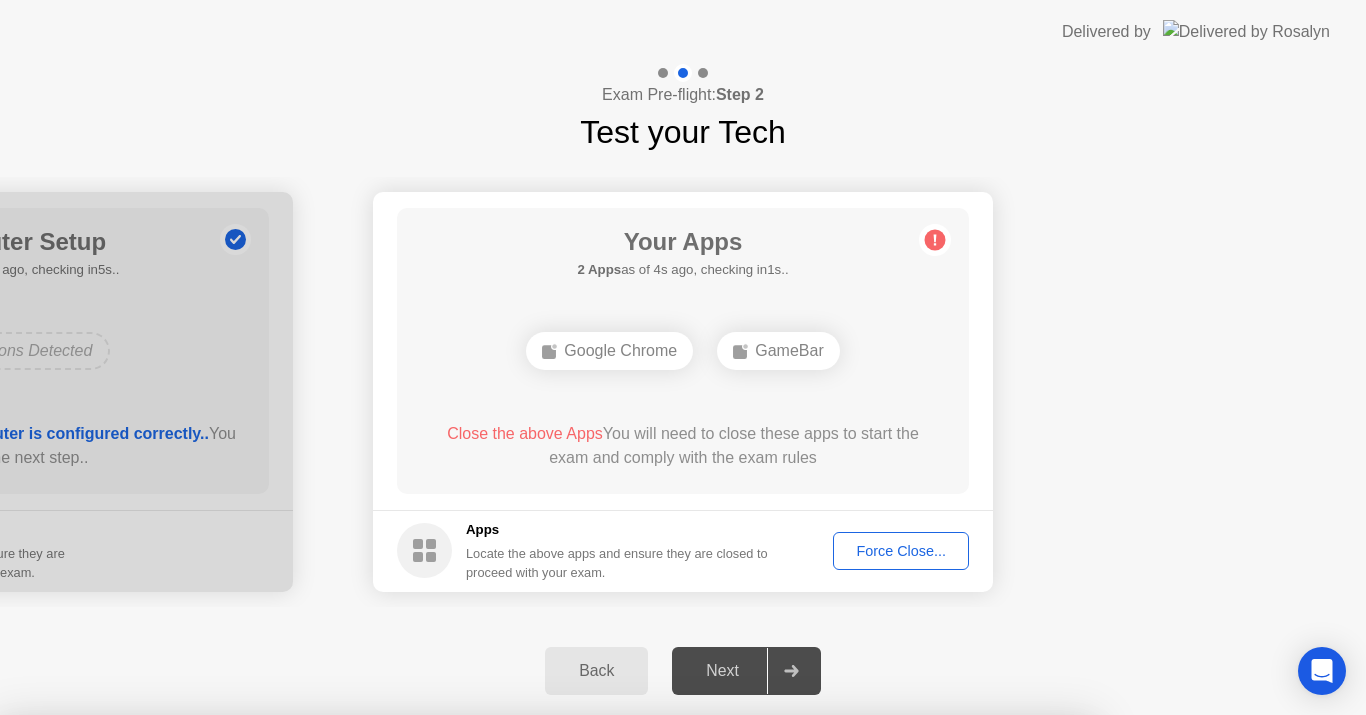click 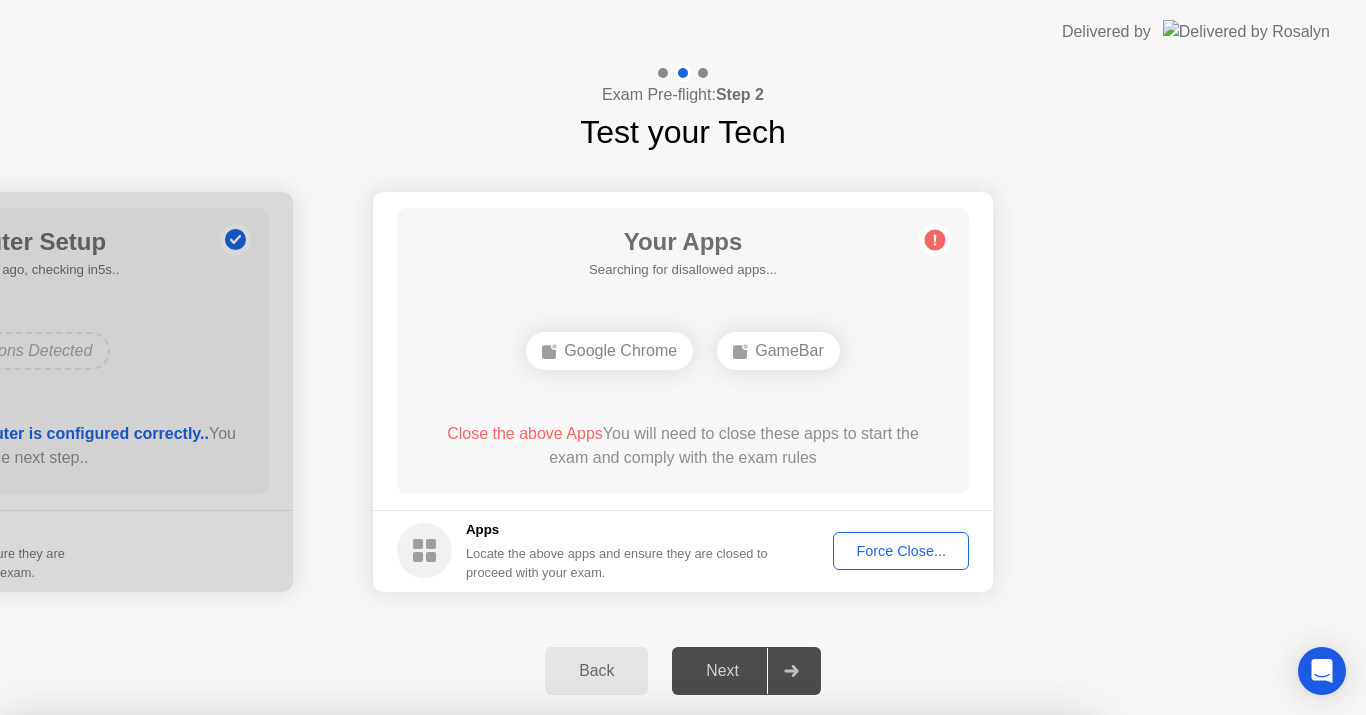 click on "Confirm" at bounding box center [613, 991] 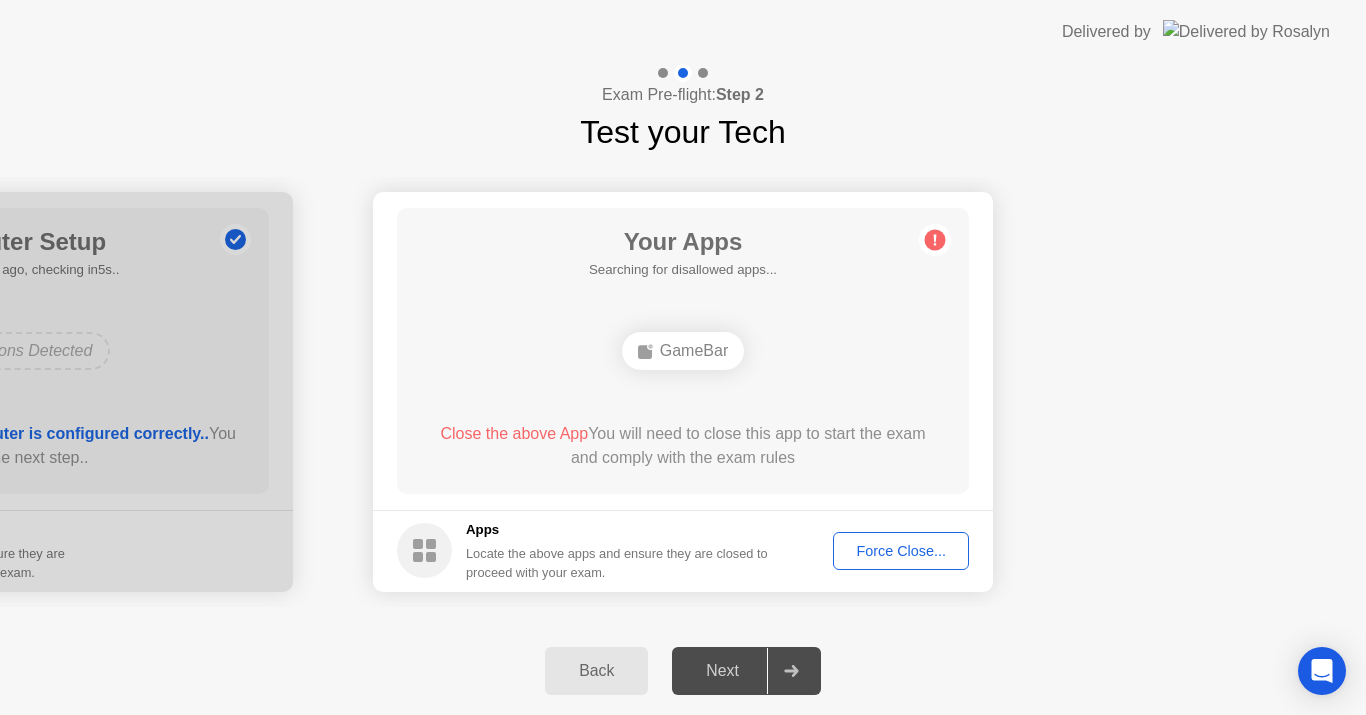 click on "Force Close..." 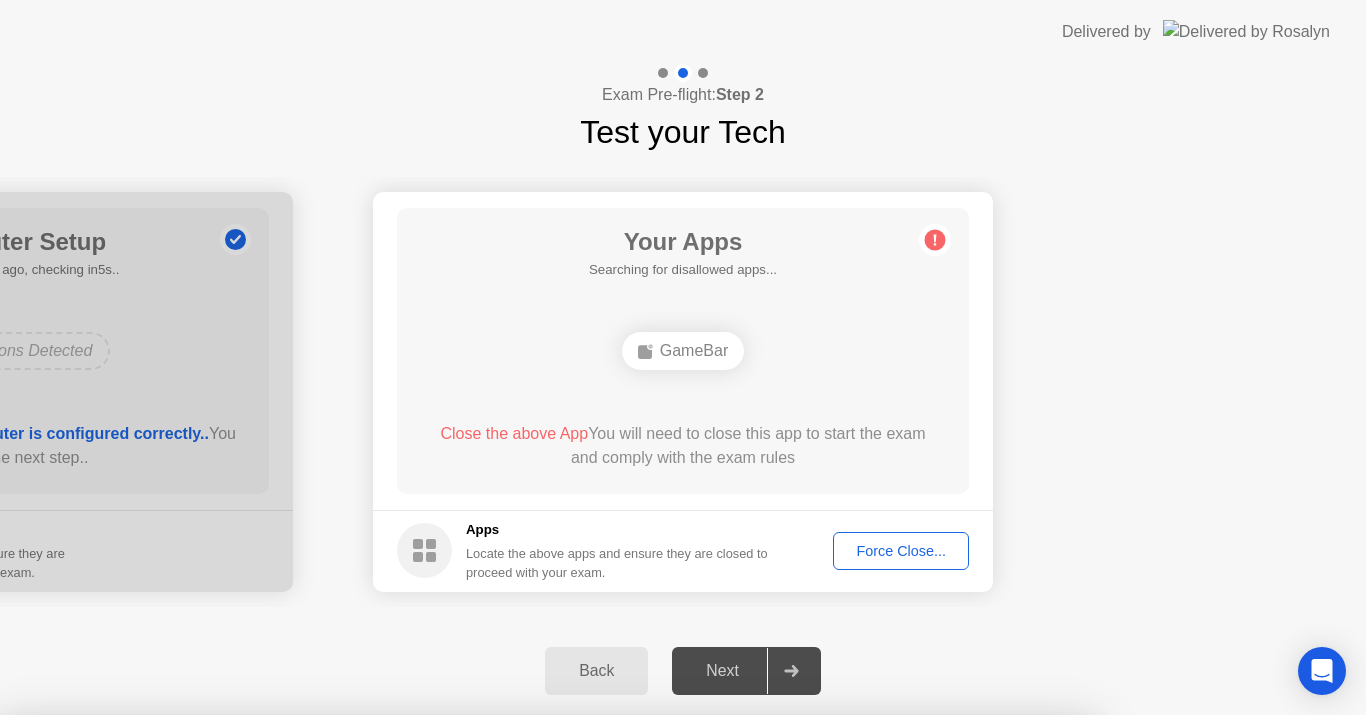 click on "Confirm" at bounding box center [613, 991] 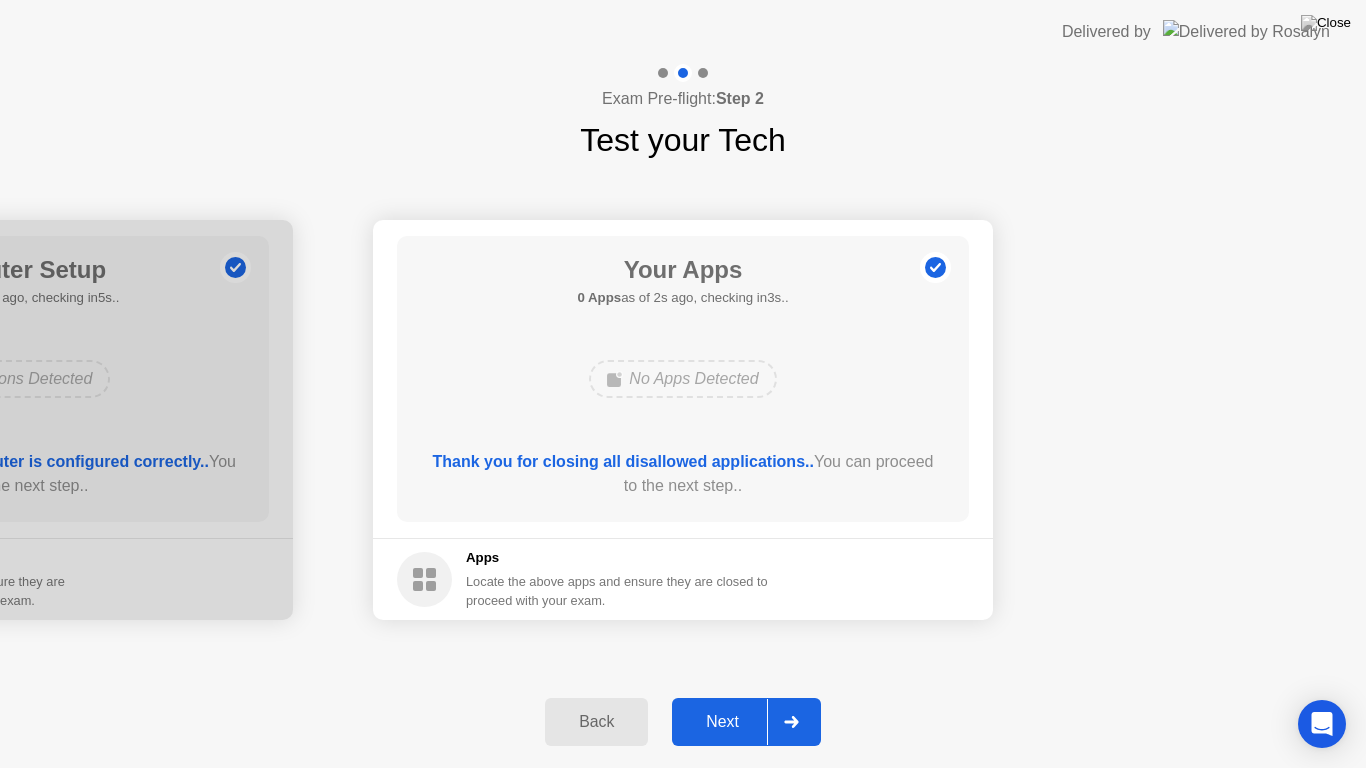 click on "Next" 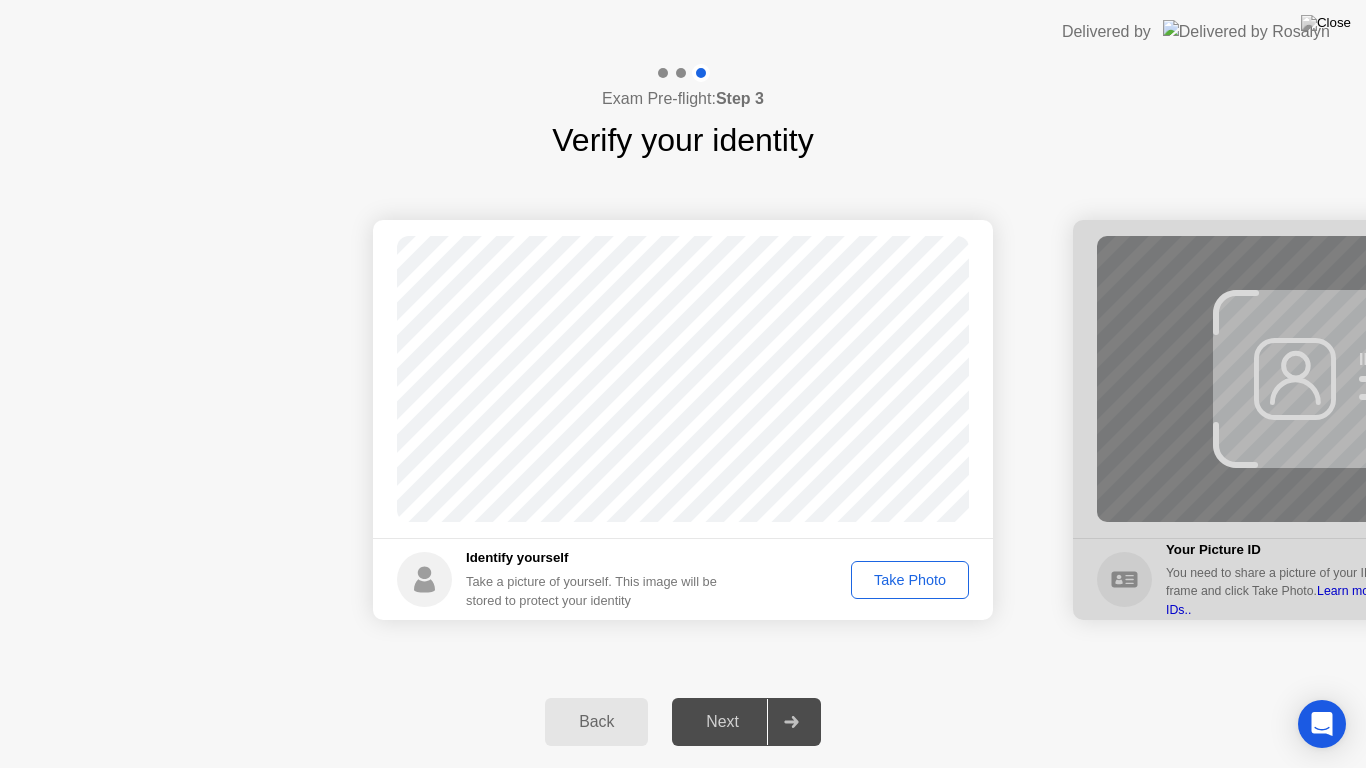 click on "Take Photo" 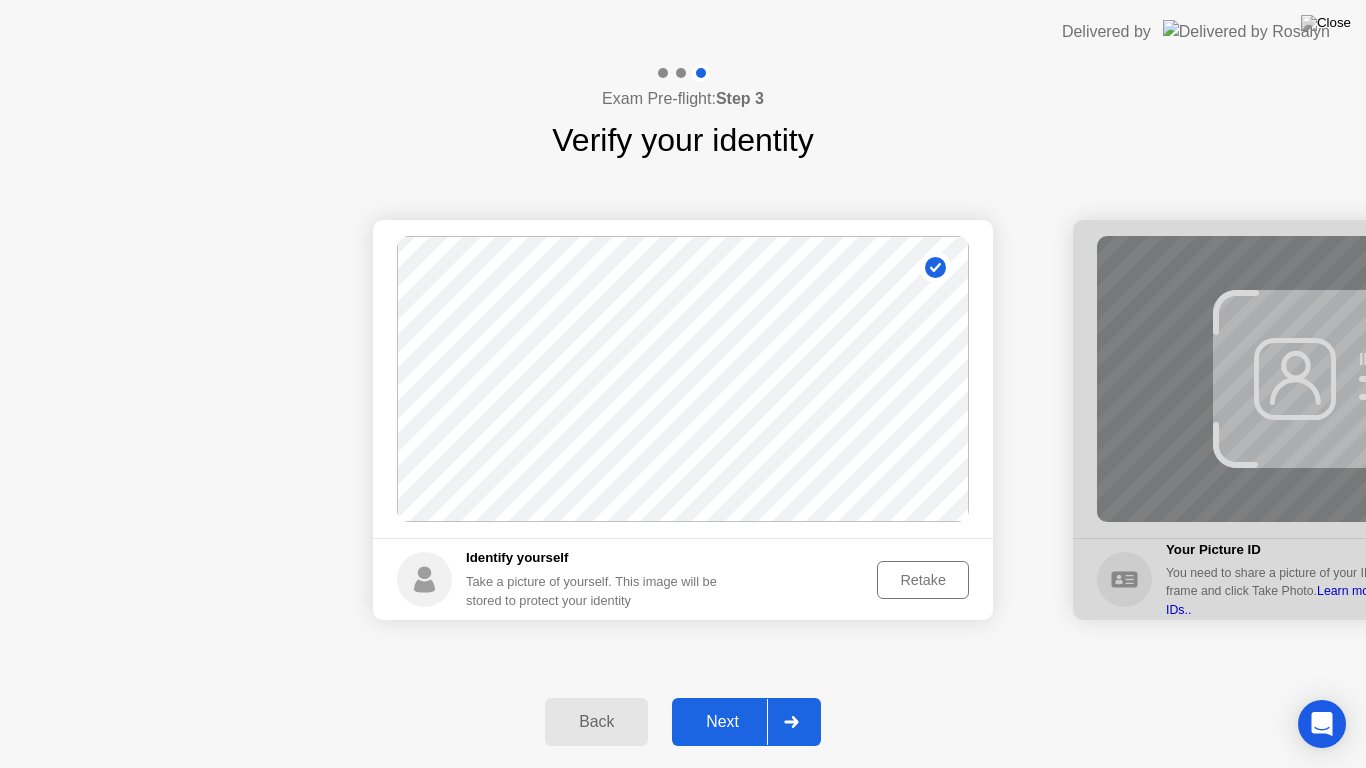 click on "Retake" 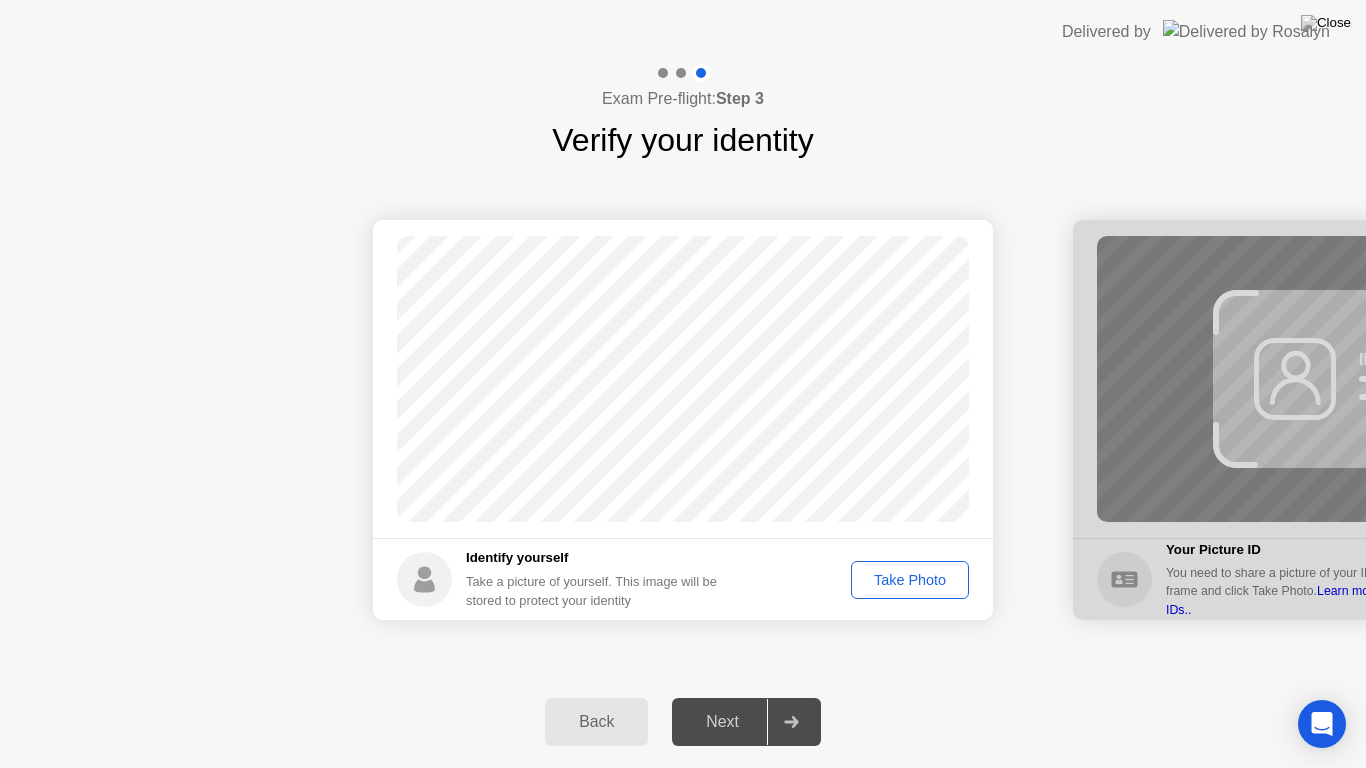 click on "Take Photo" 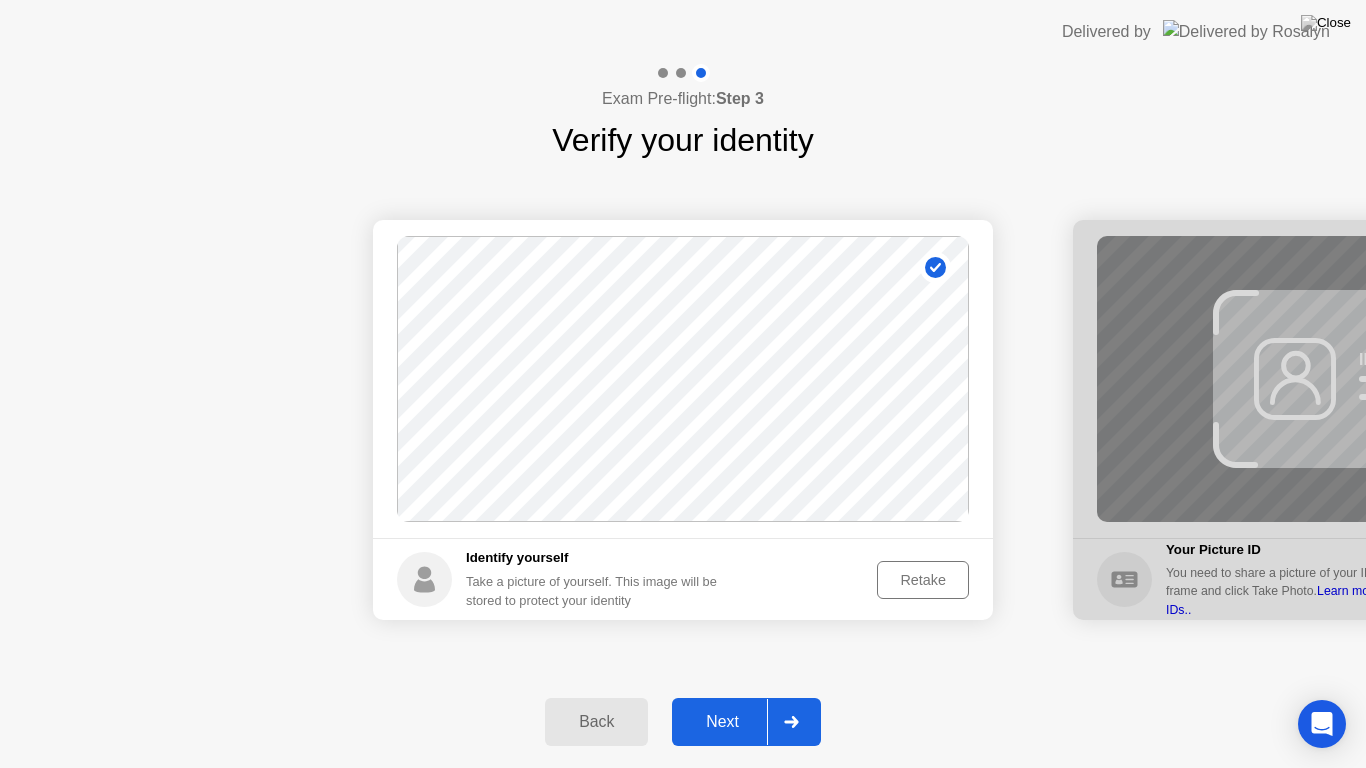 click 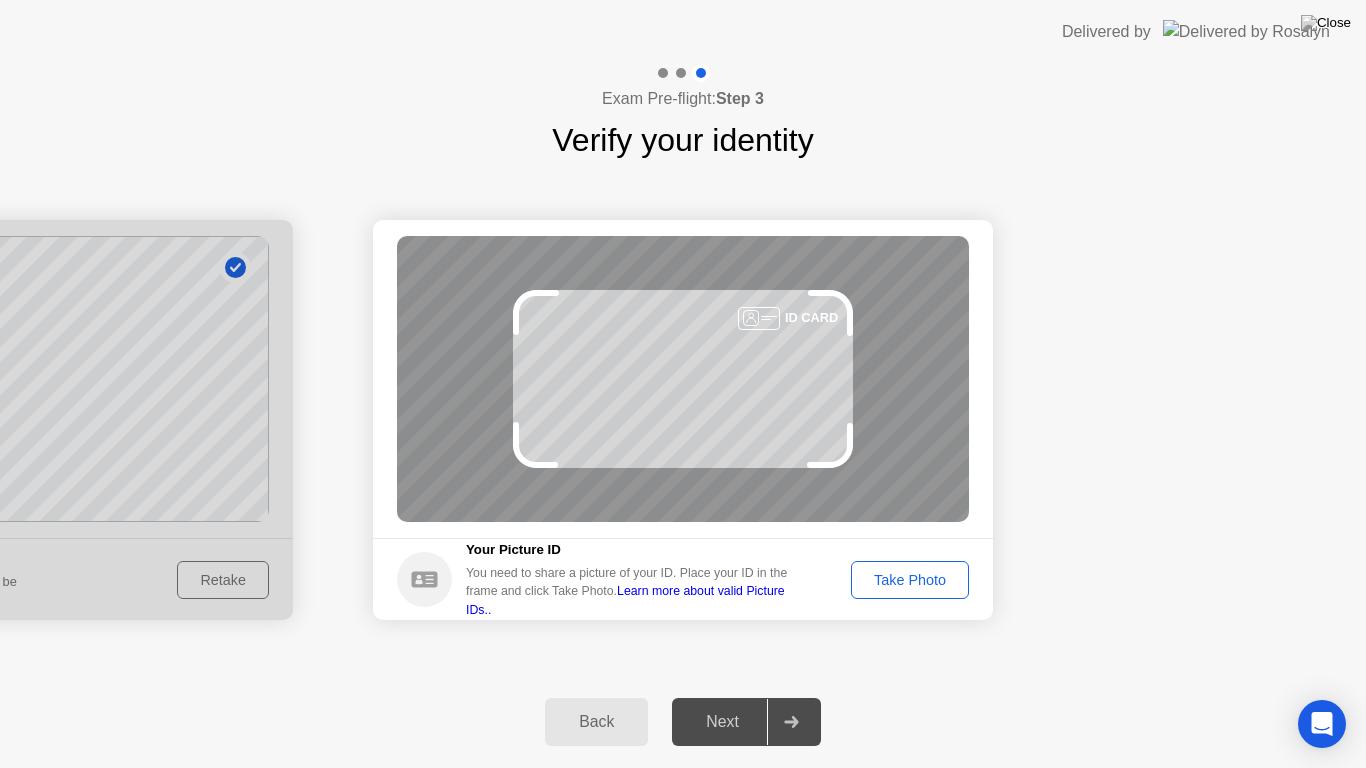 click on "Take Photo" 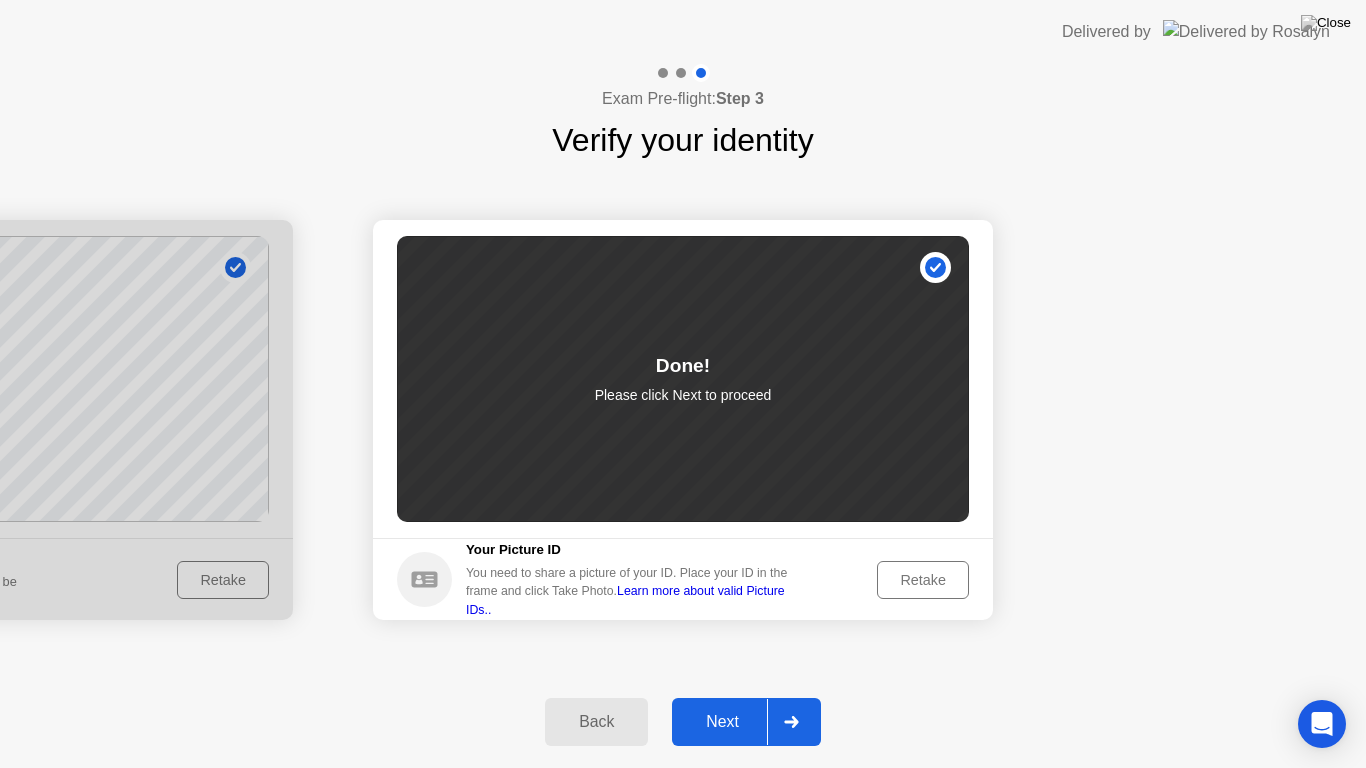 click on "Next" 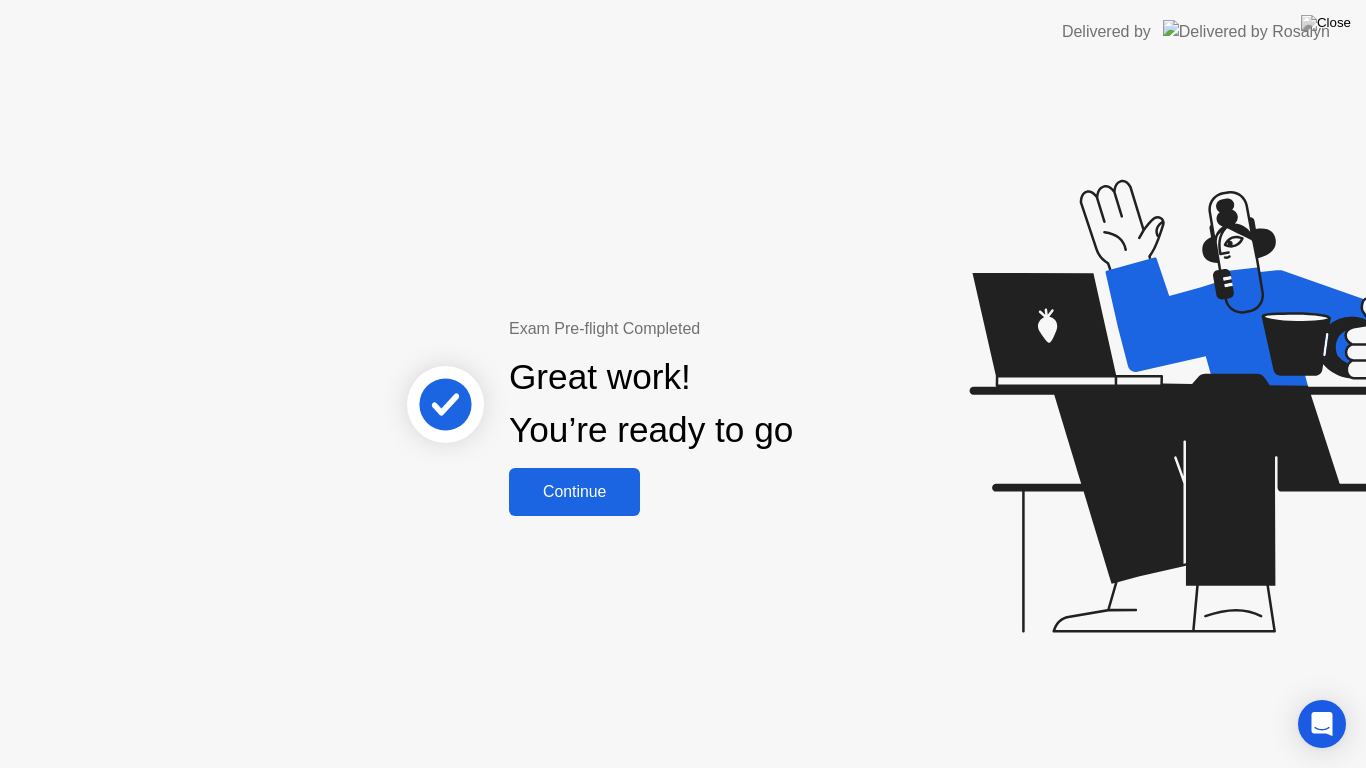 click on "Continue" 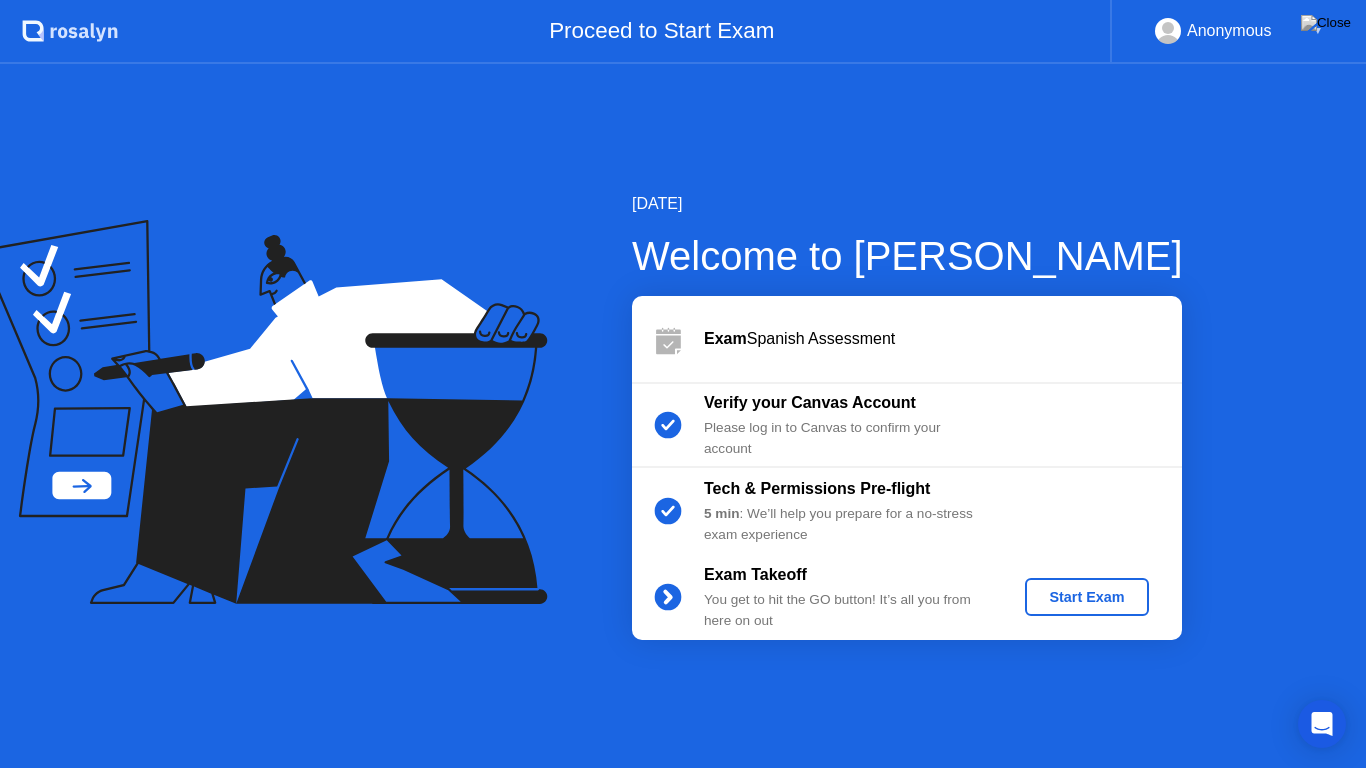 click on "Start Exam" 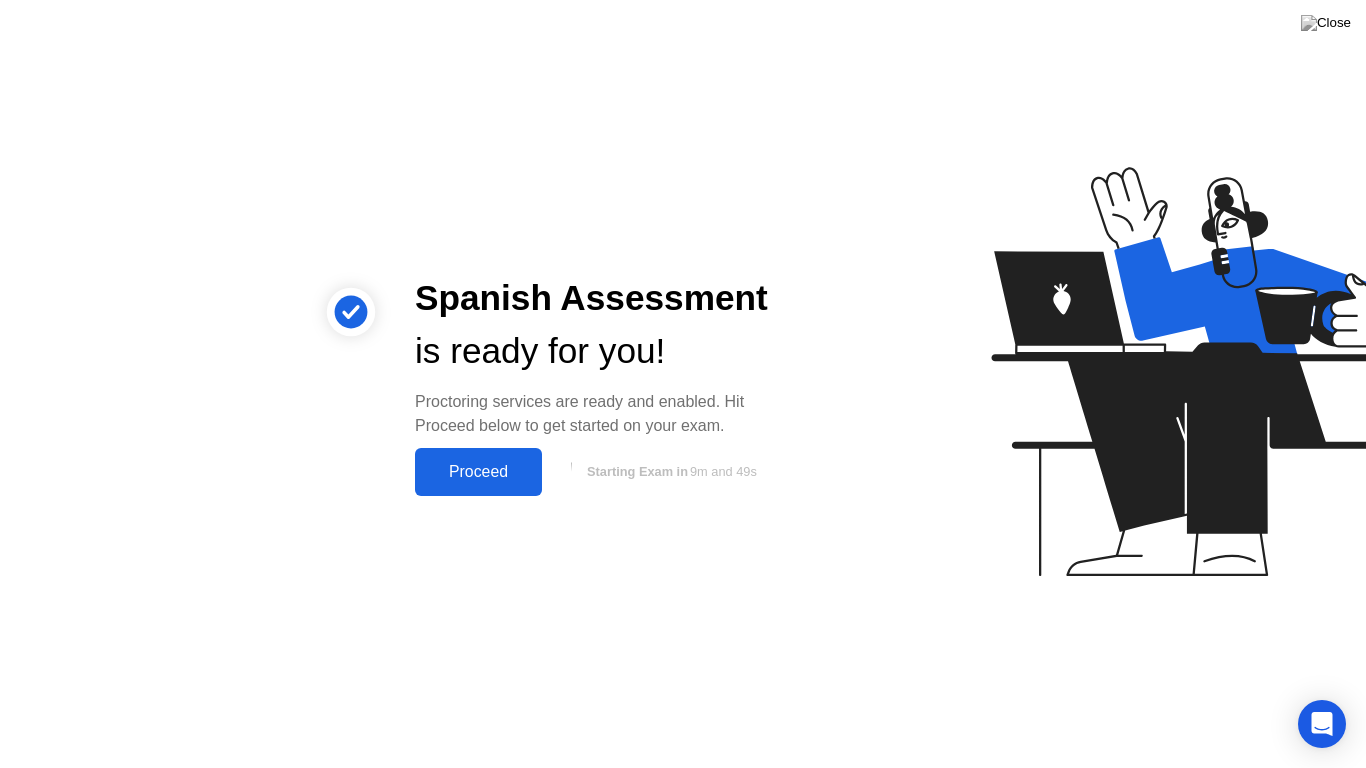 click on "Proceed" 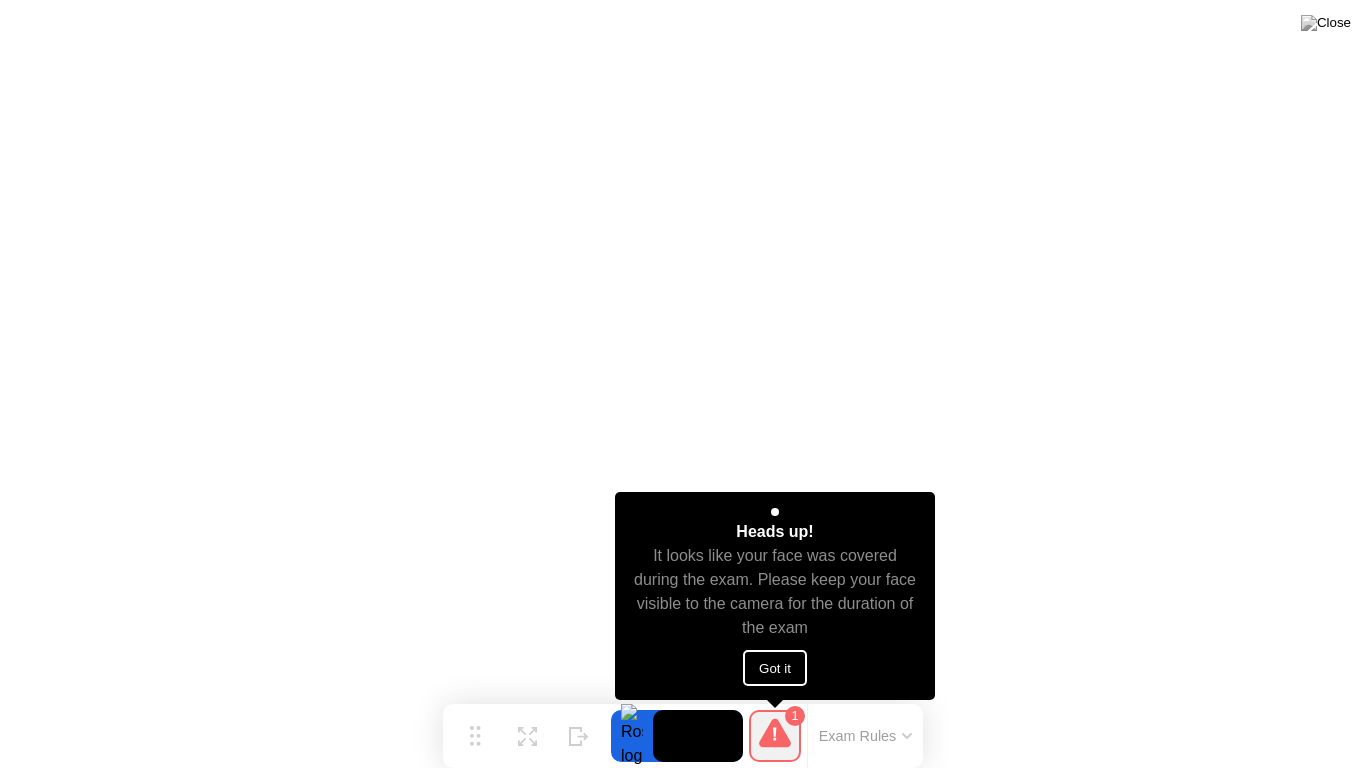 click on "Got it" 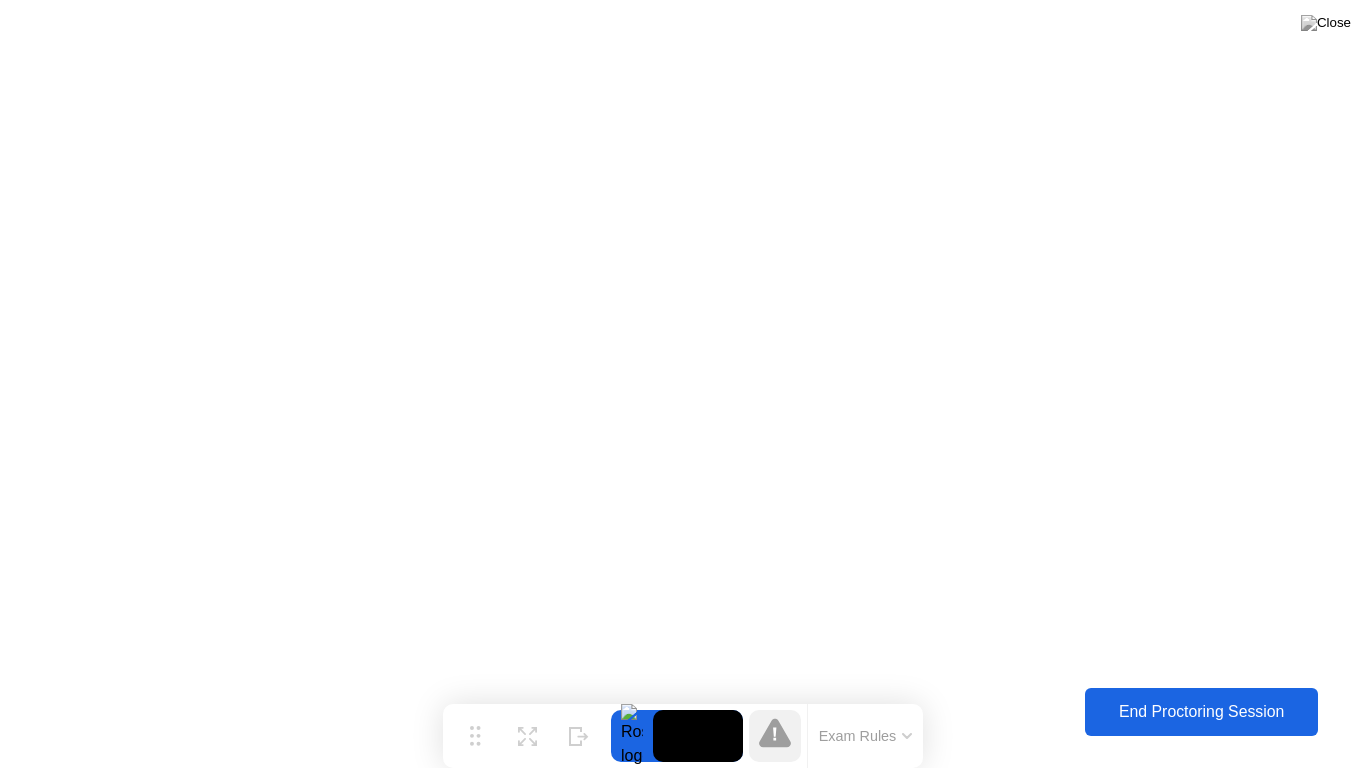 click on "End Proctoring Session" 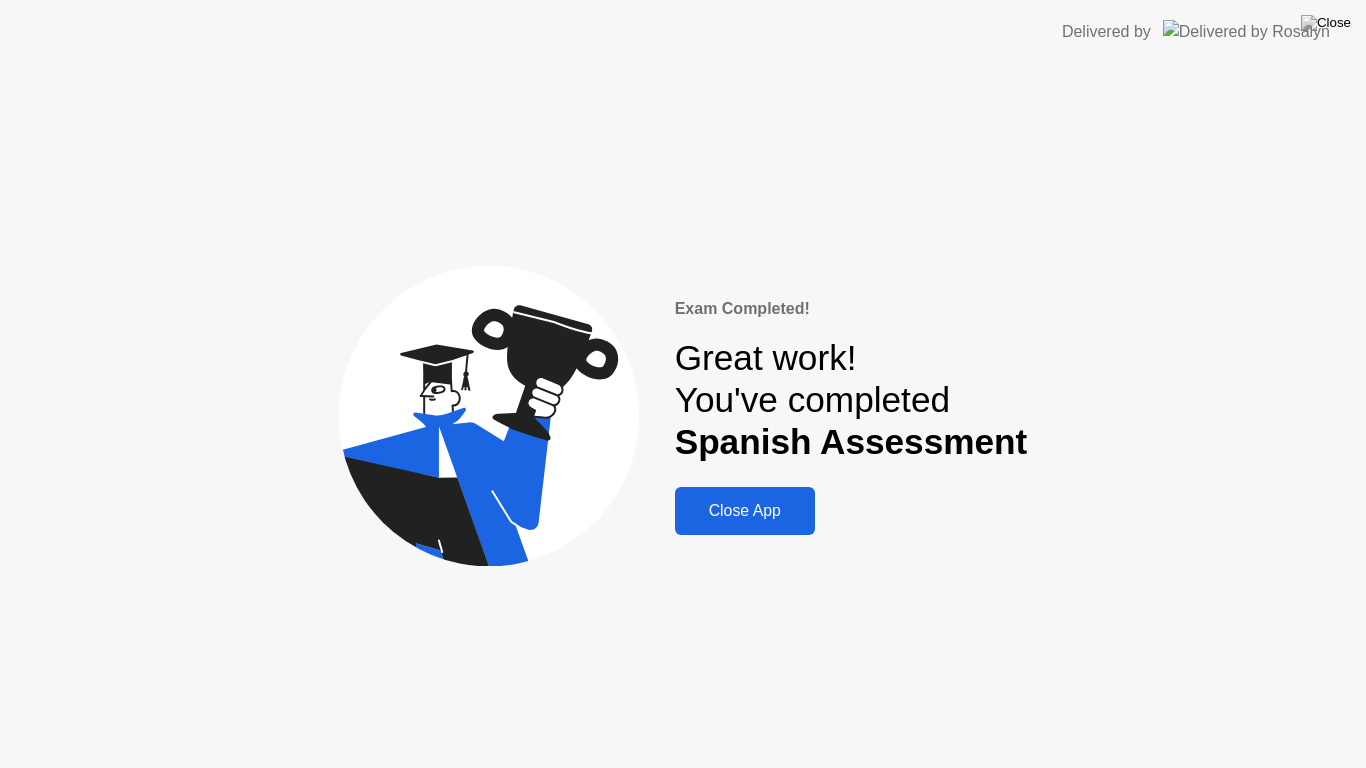 click on "Close App" 